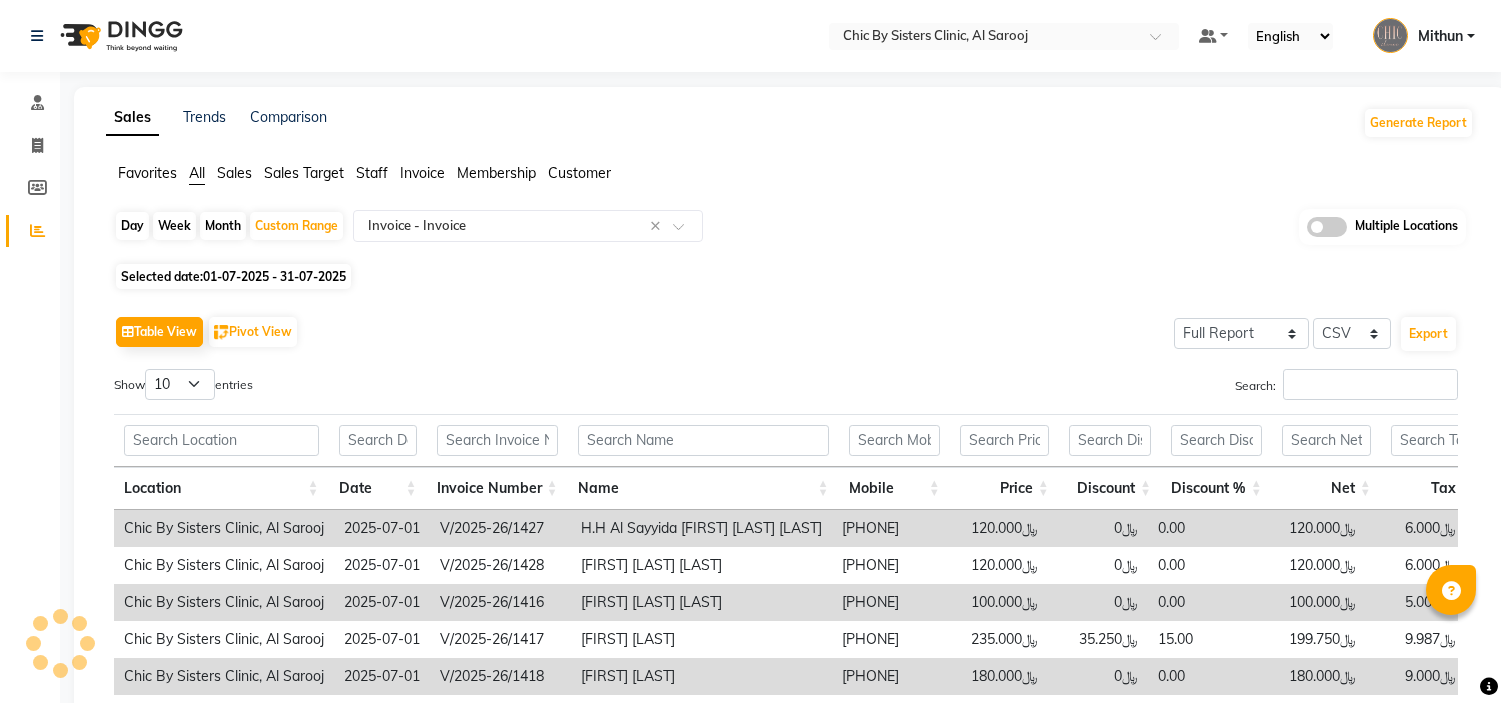 select on "full_report" 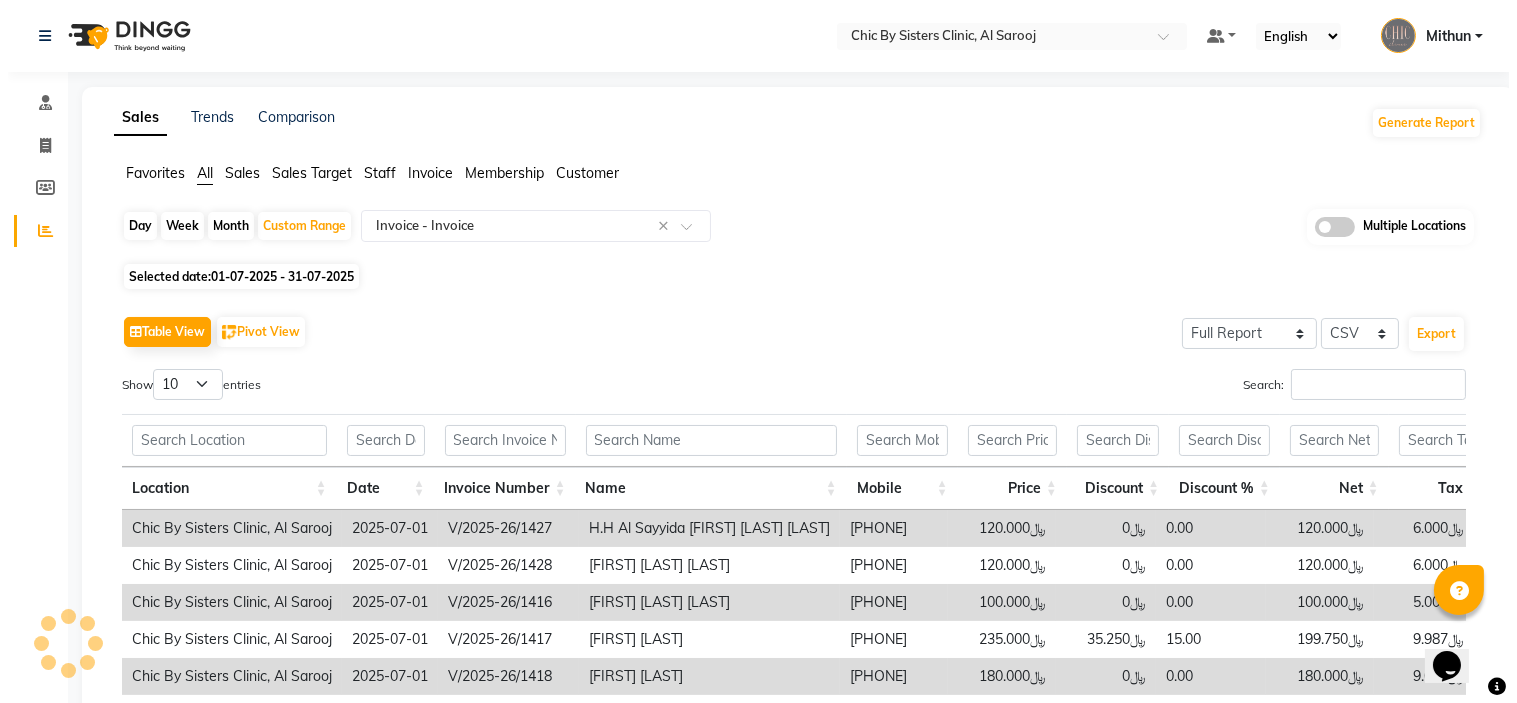 scroll, scrollTop: 0, scrollLeft: 0, axis: both 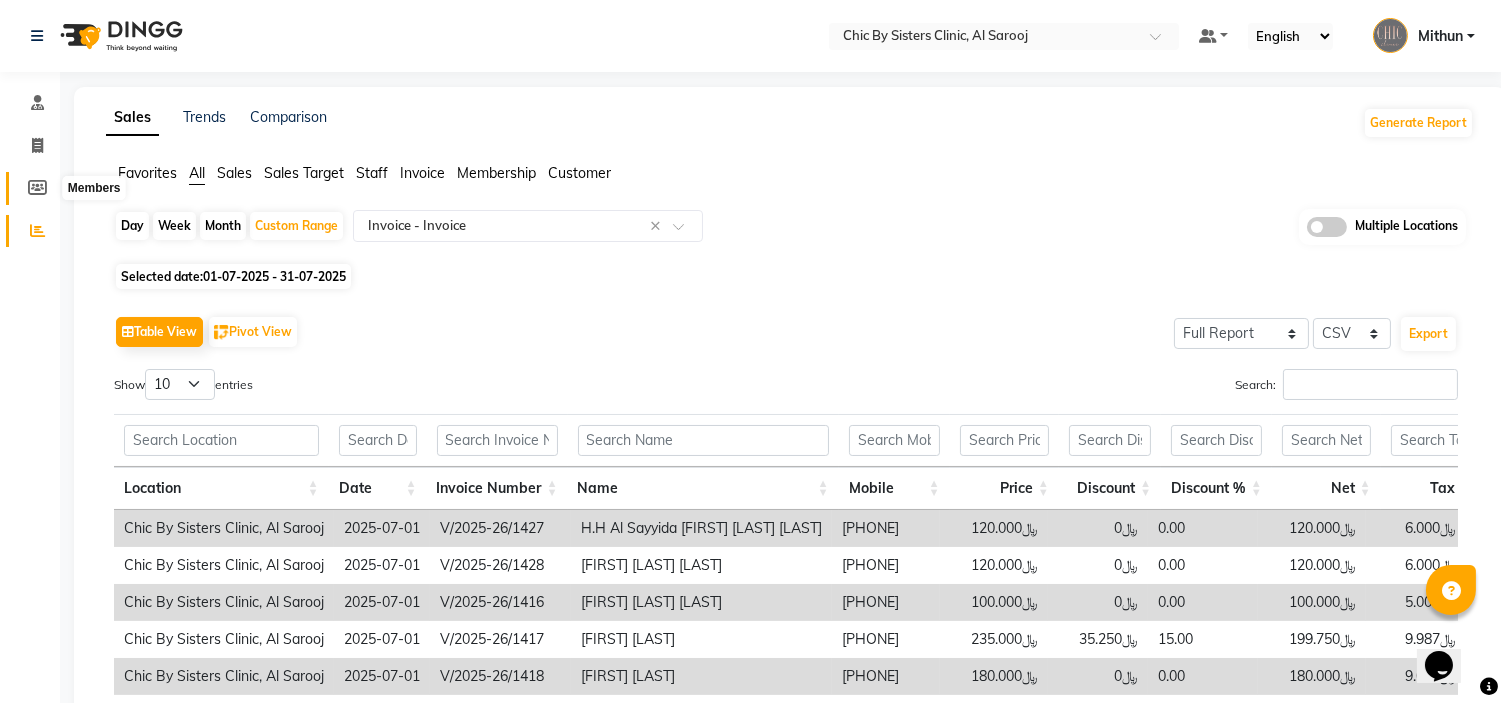 click 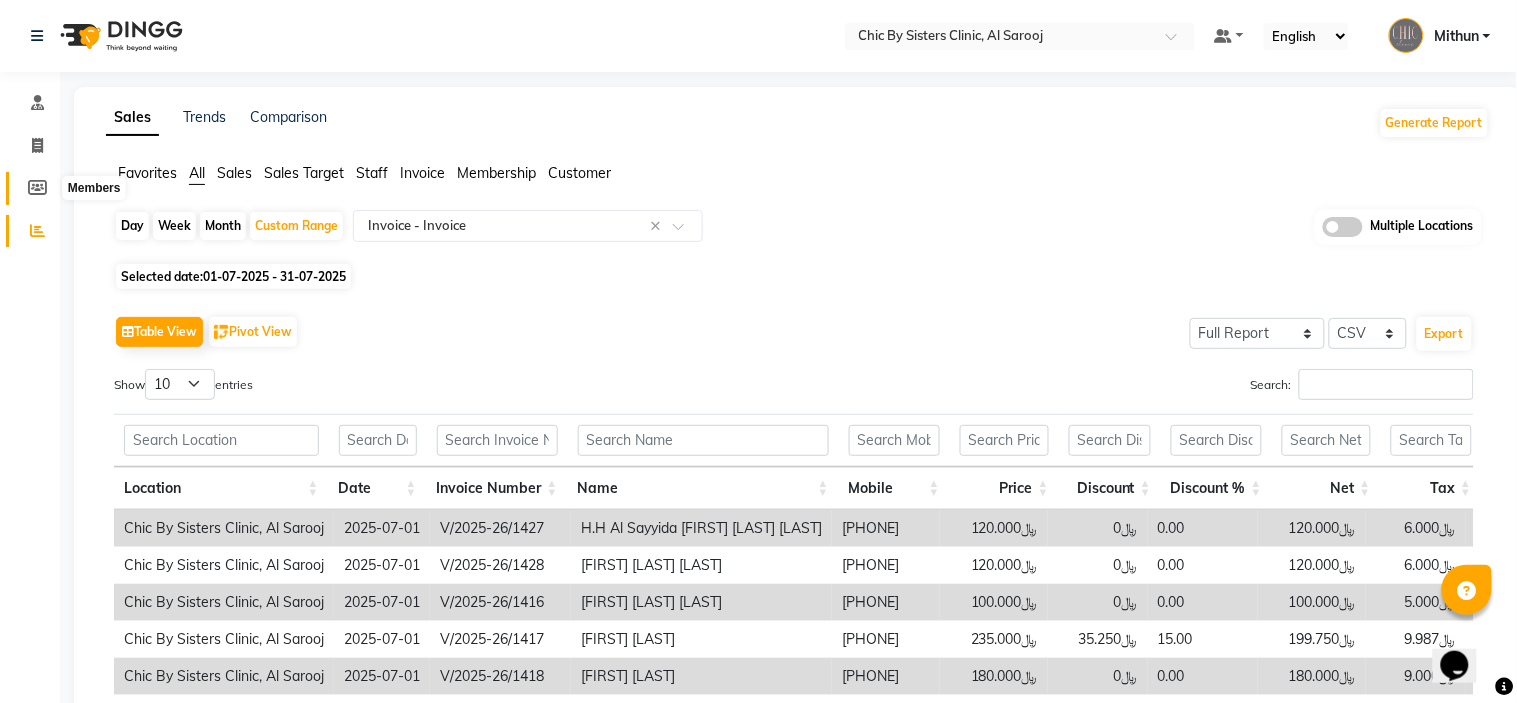 select 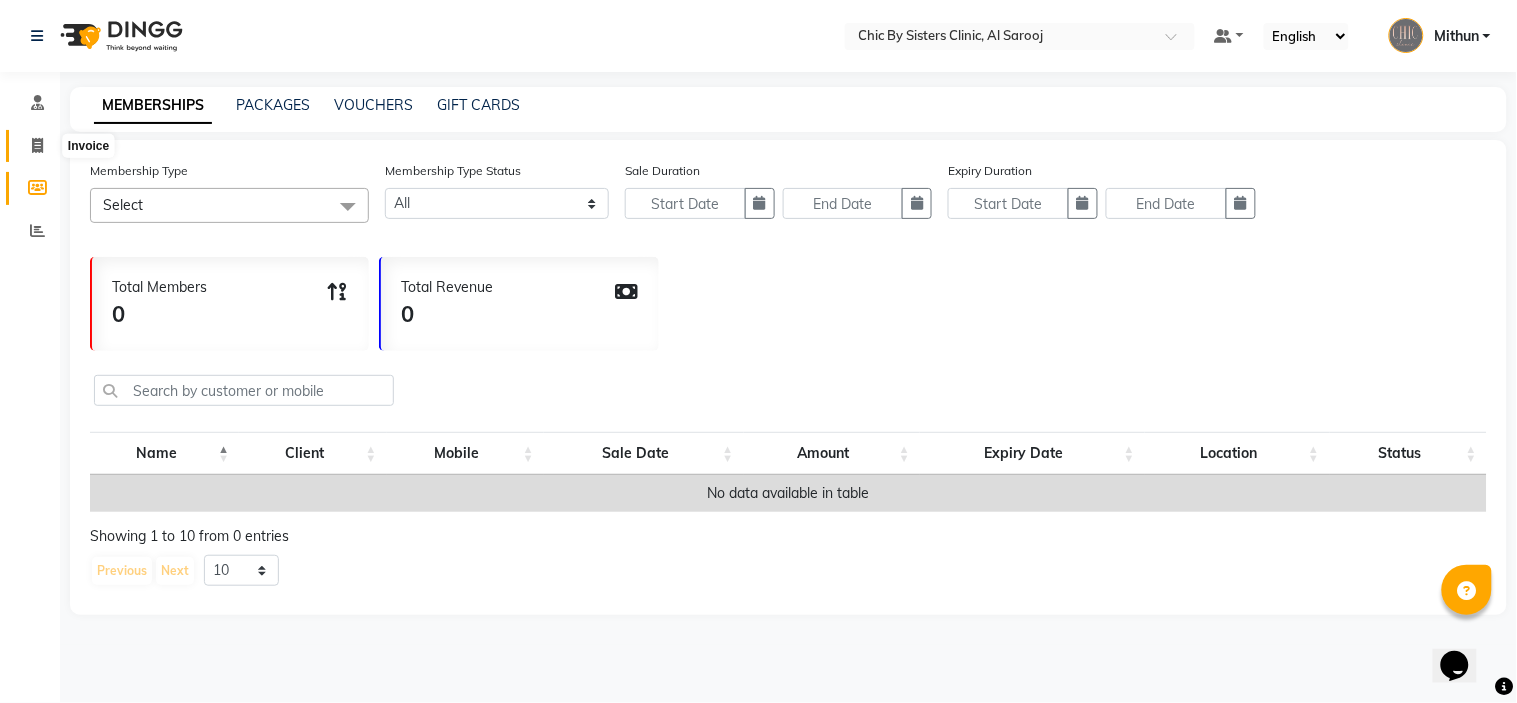 click 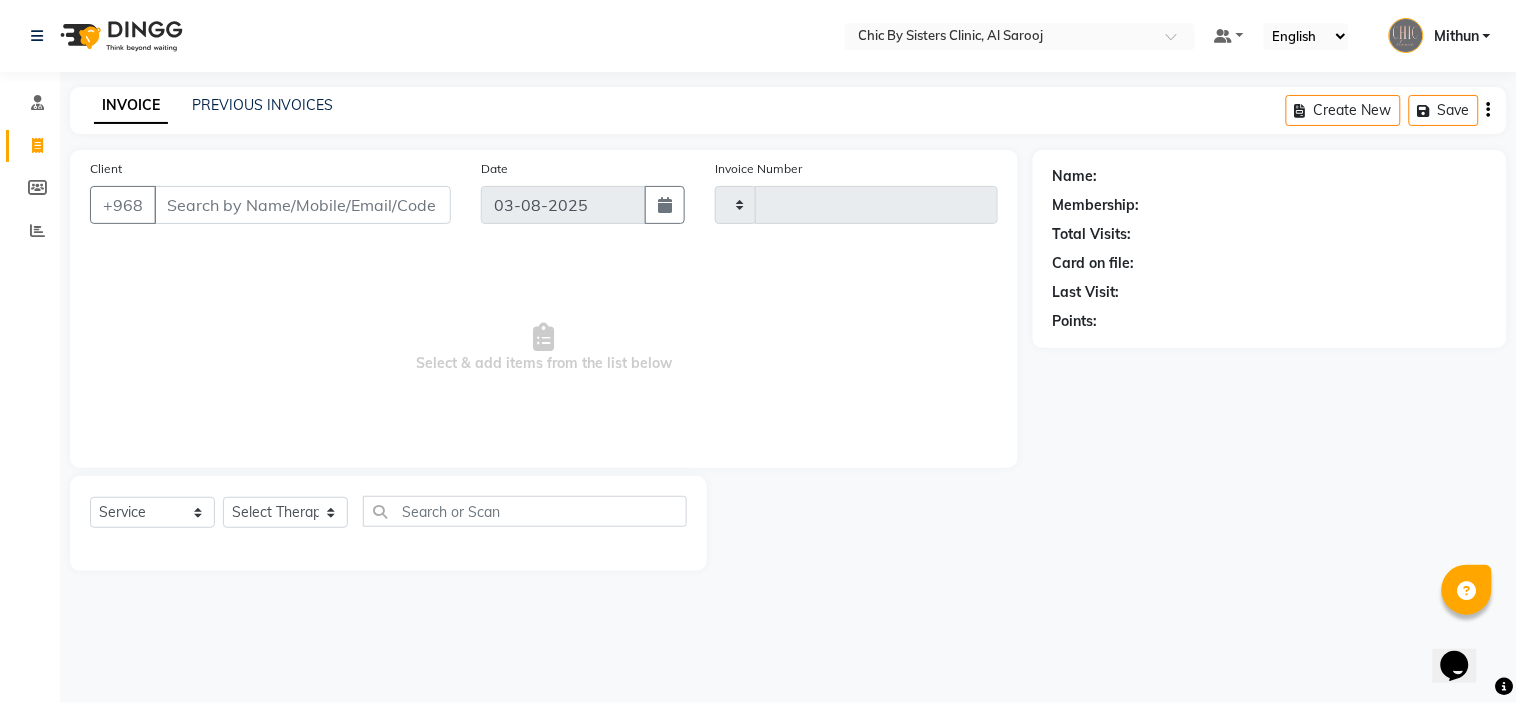 type on "1725" 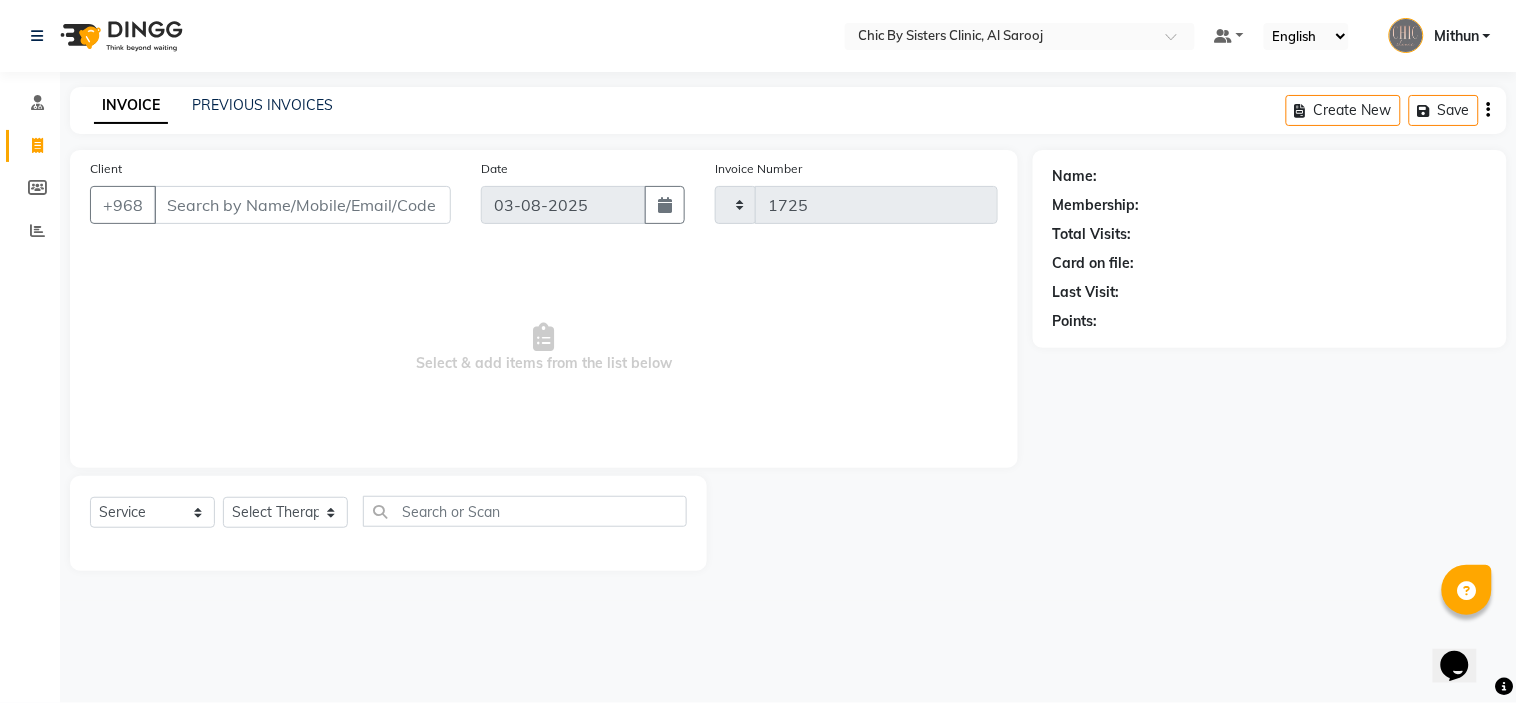 select on "6348" 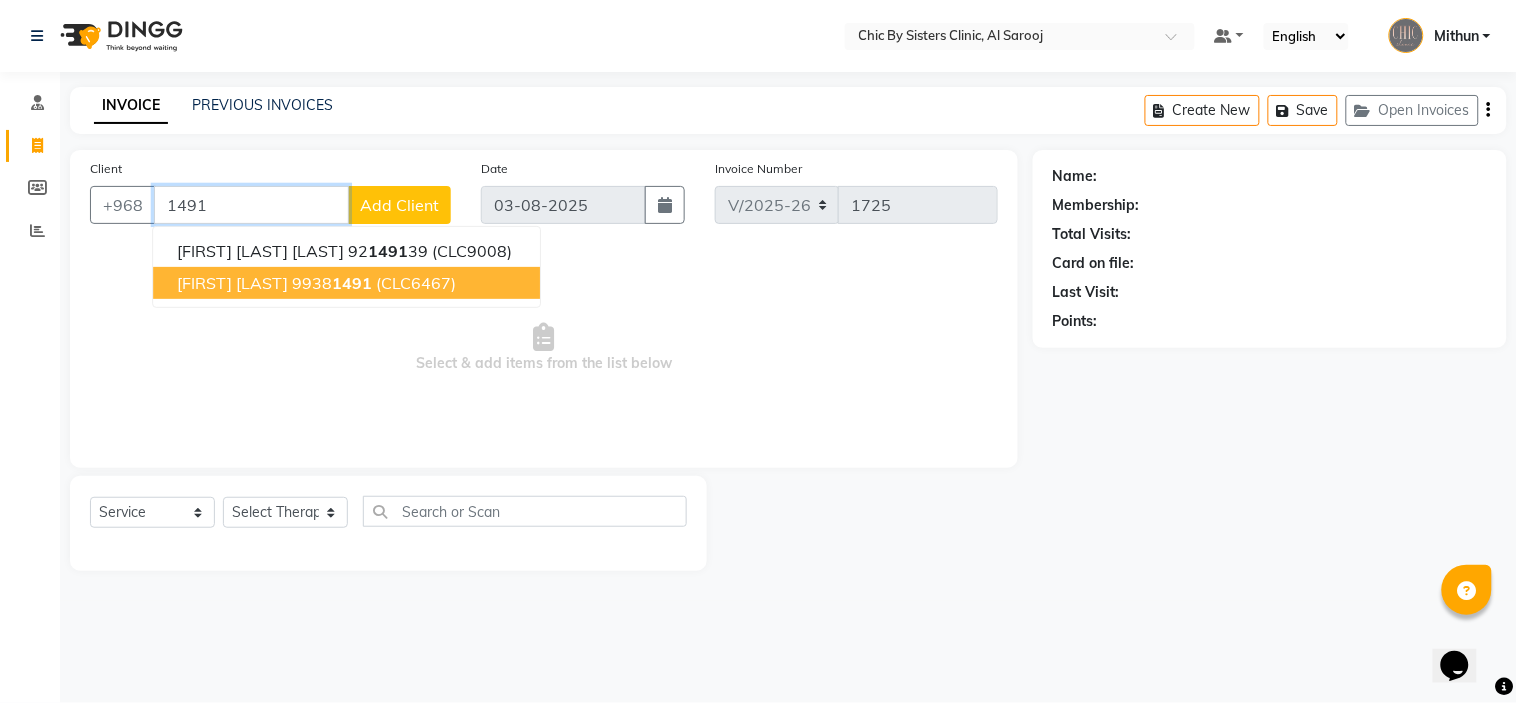 type on "1491" 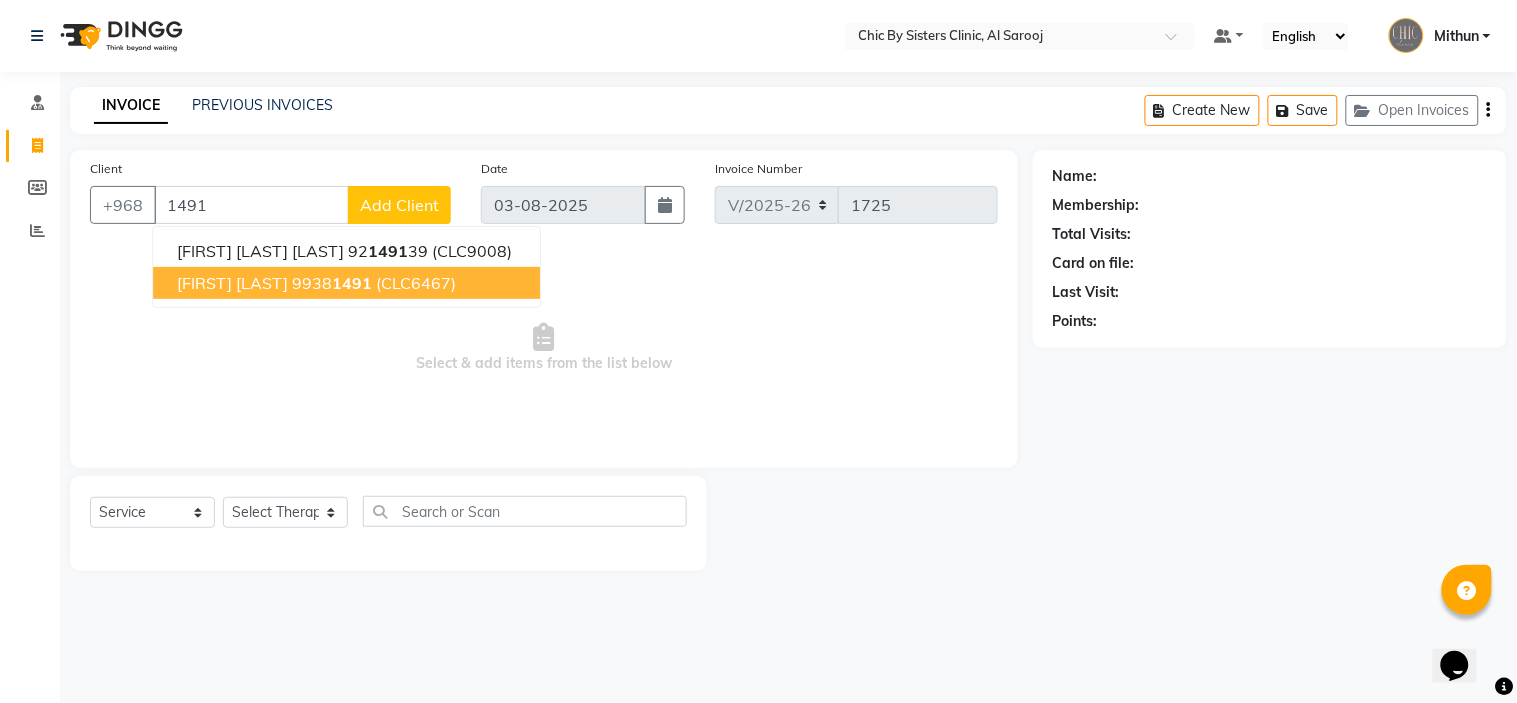 click on "Select & add items from the list below" at bounding box center (544, 348) 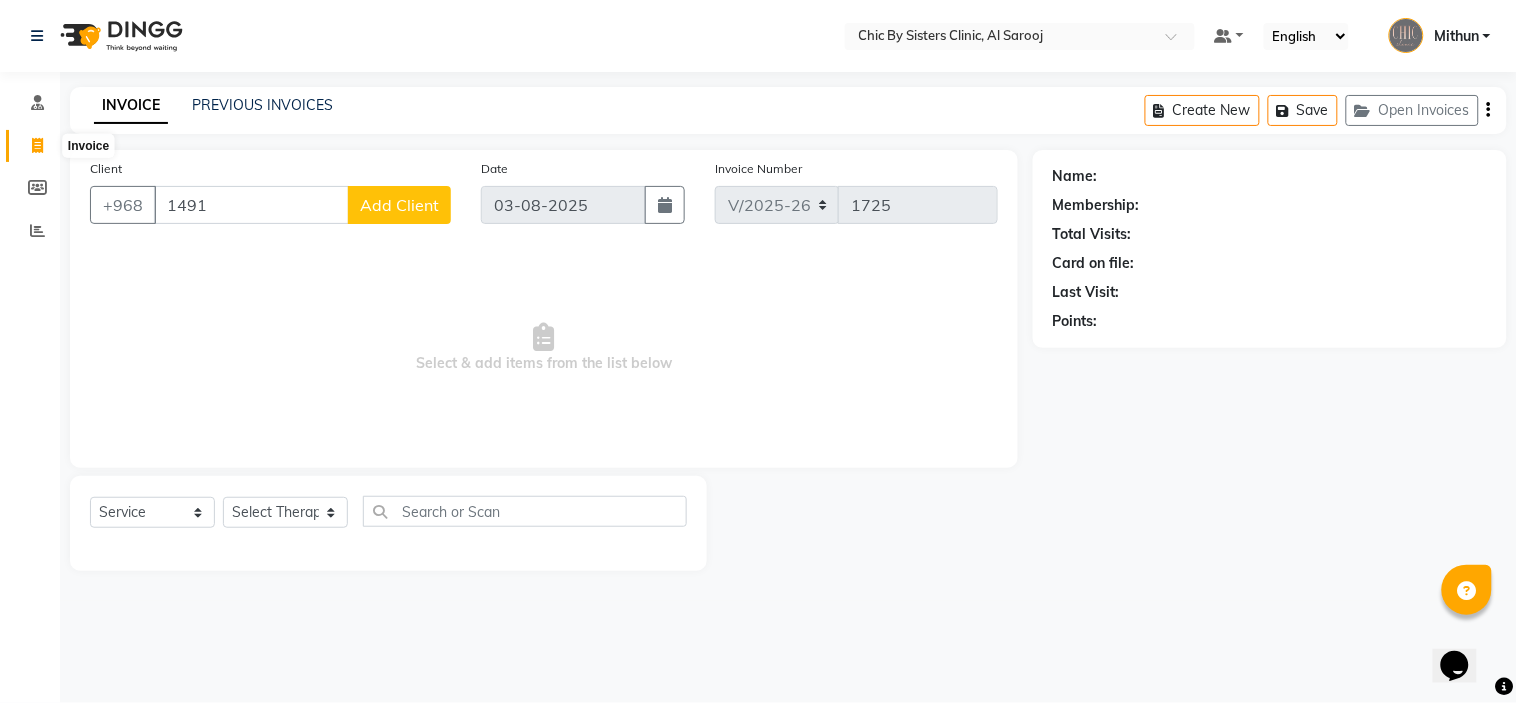 click 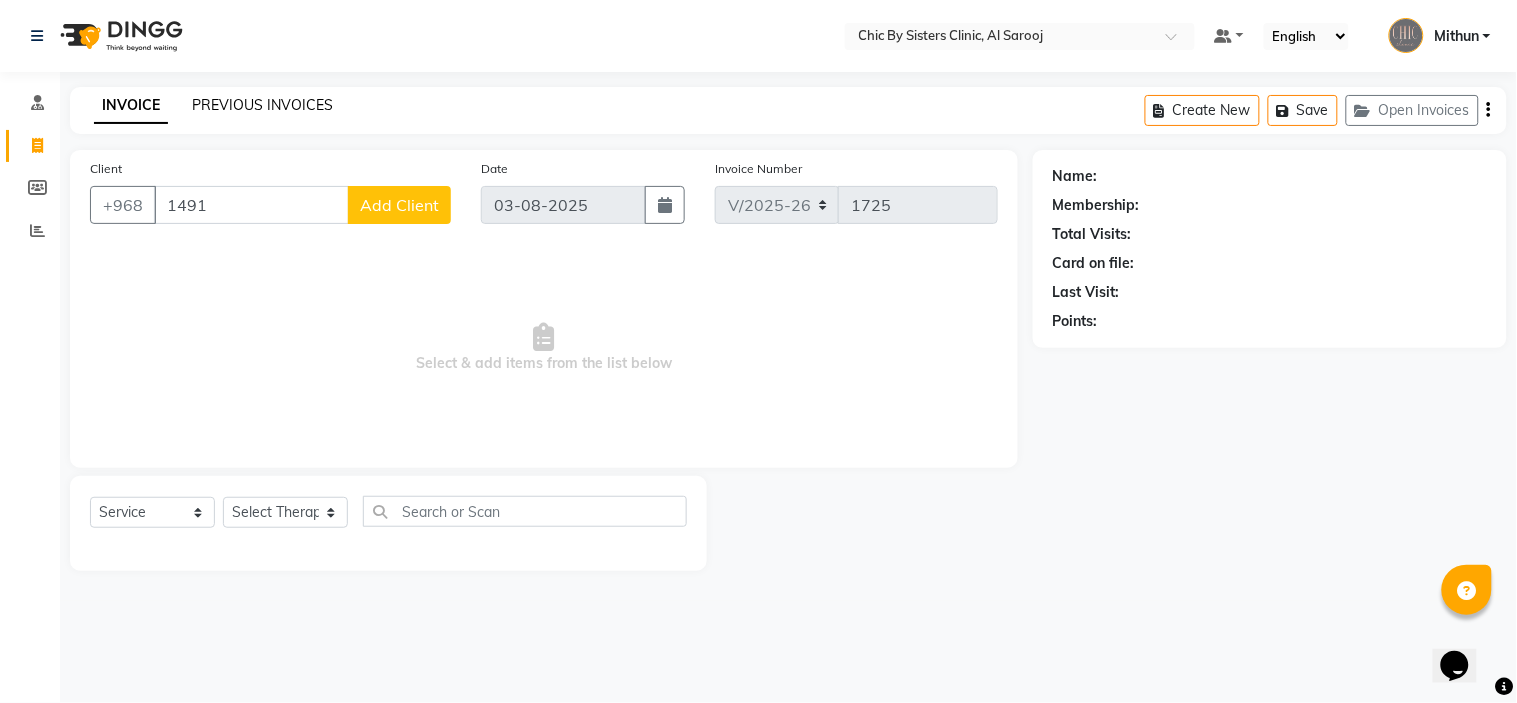 click on "PREVIOUS INVOICES" 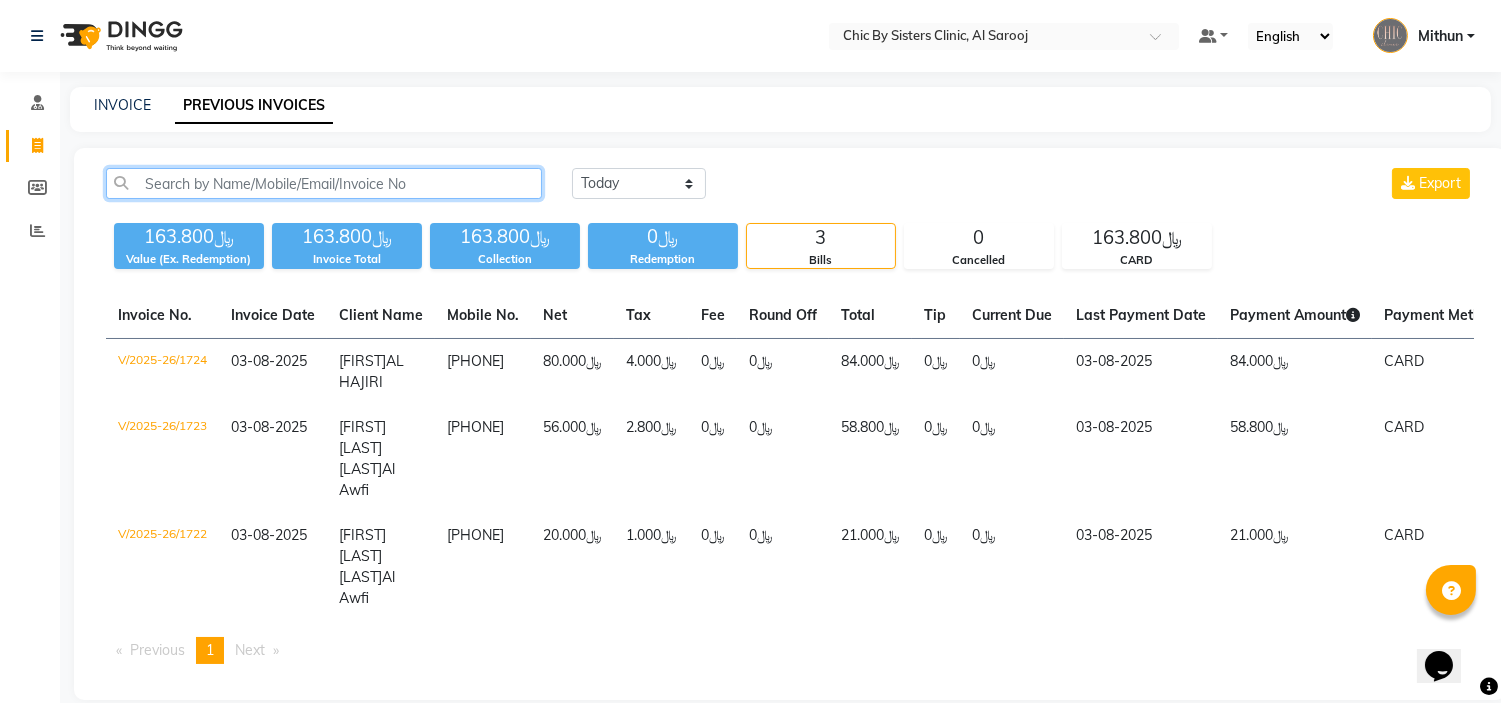 click 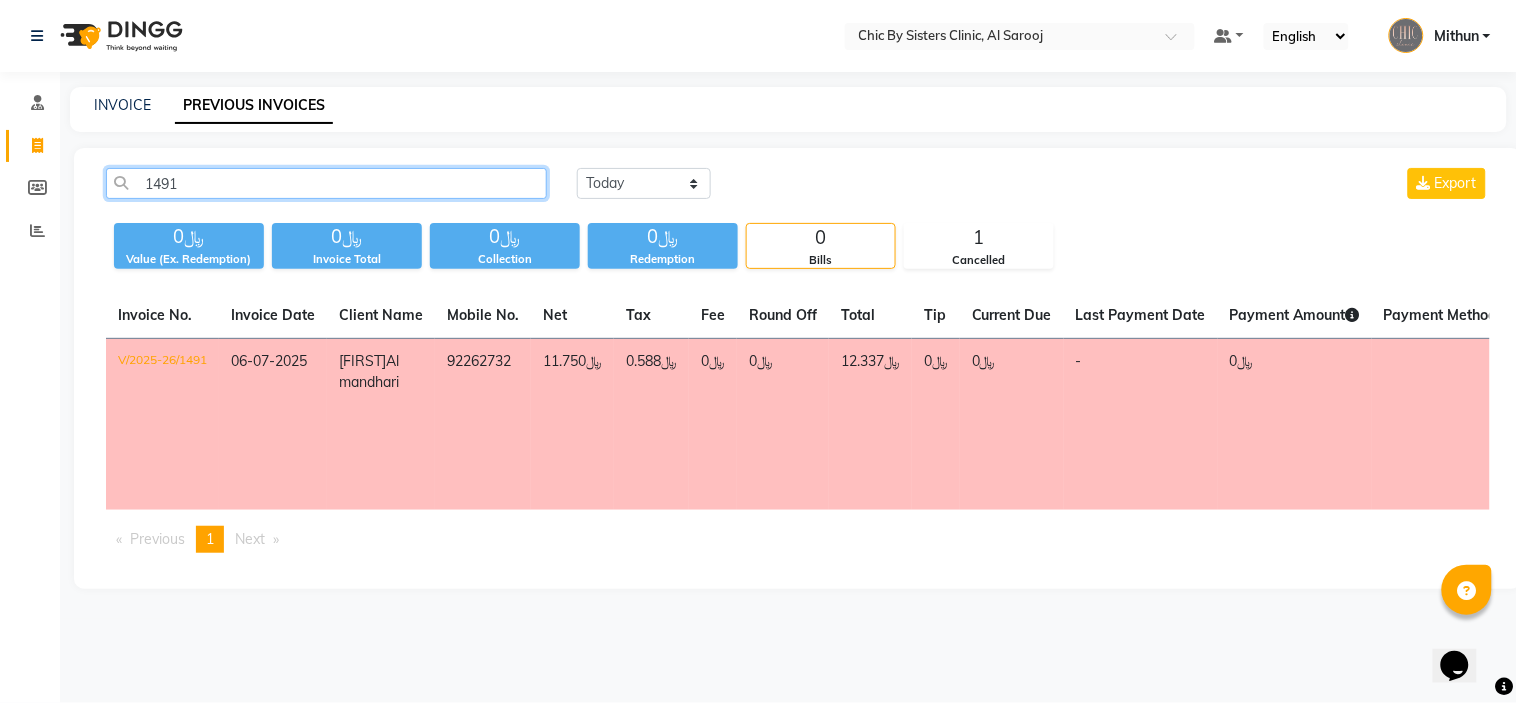 type on "1491" 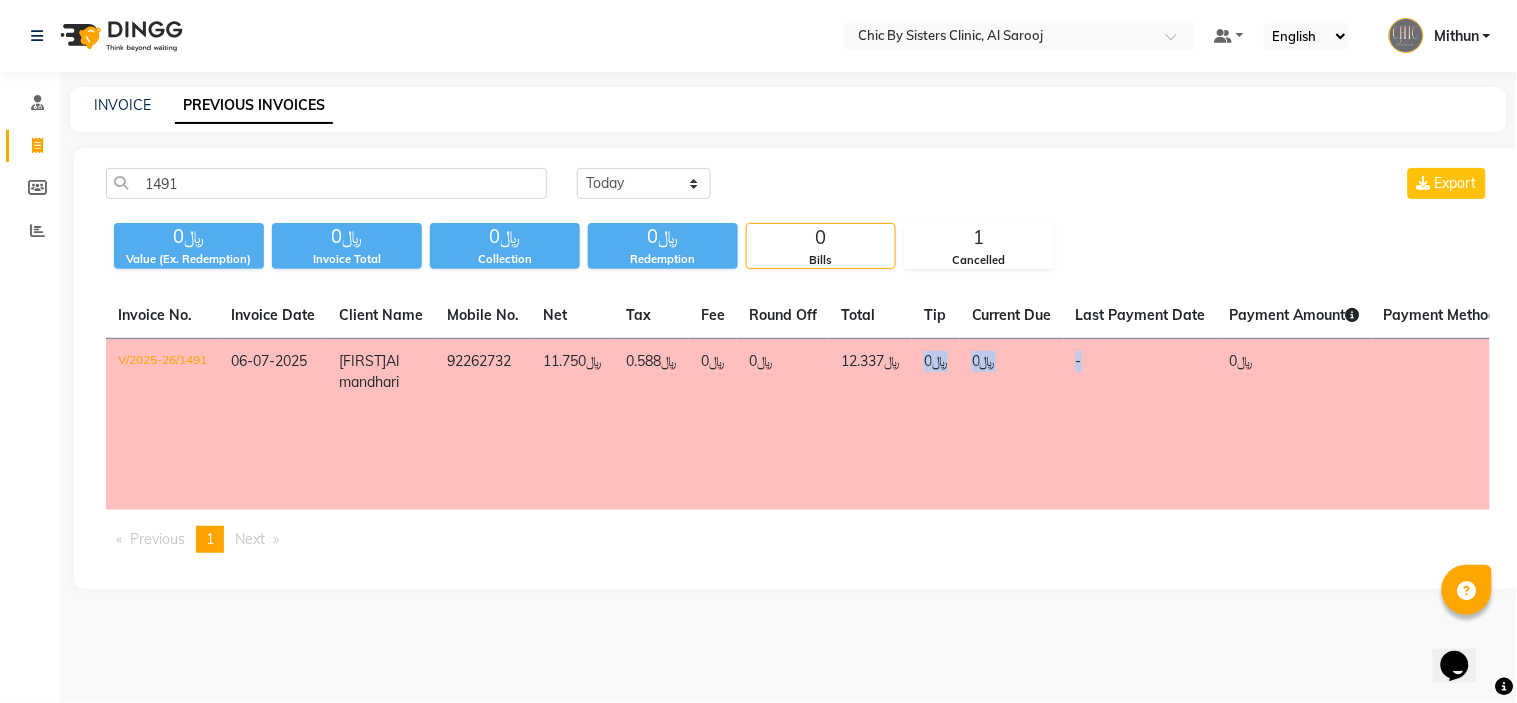 drag, startPoint x: 911, startPoint y: 530, endPoint x: 1181, endPoint y: 527, distance: 270.01666 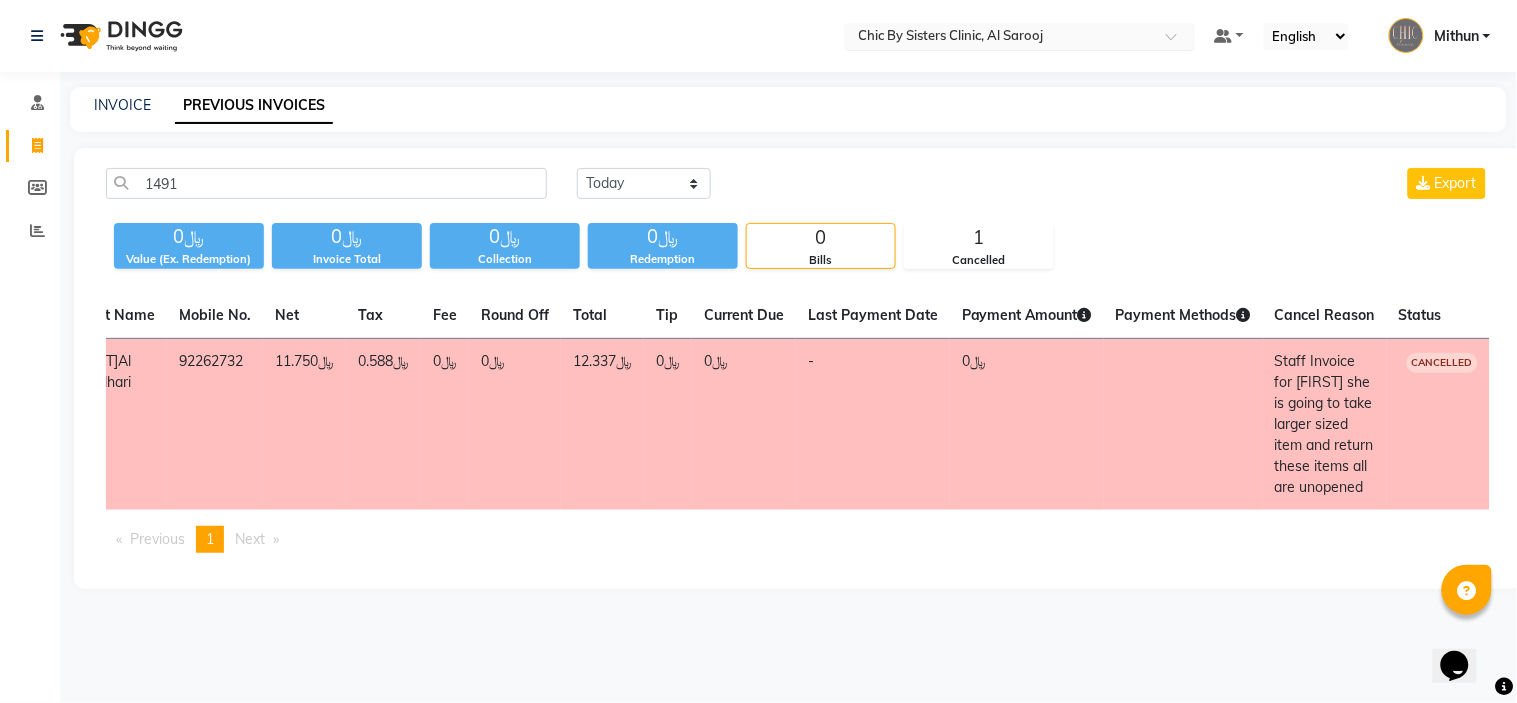 click at bounding box center [1000, 38] 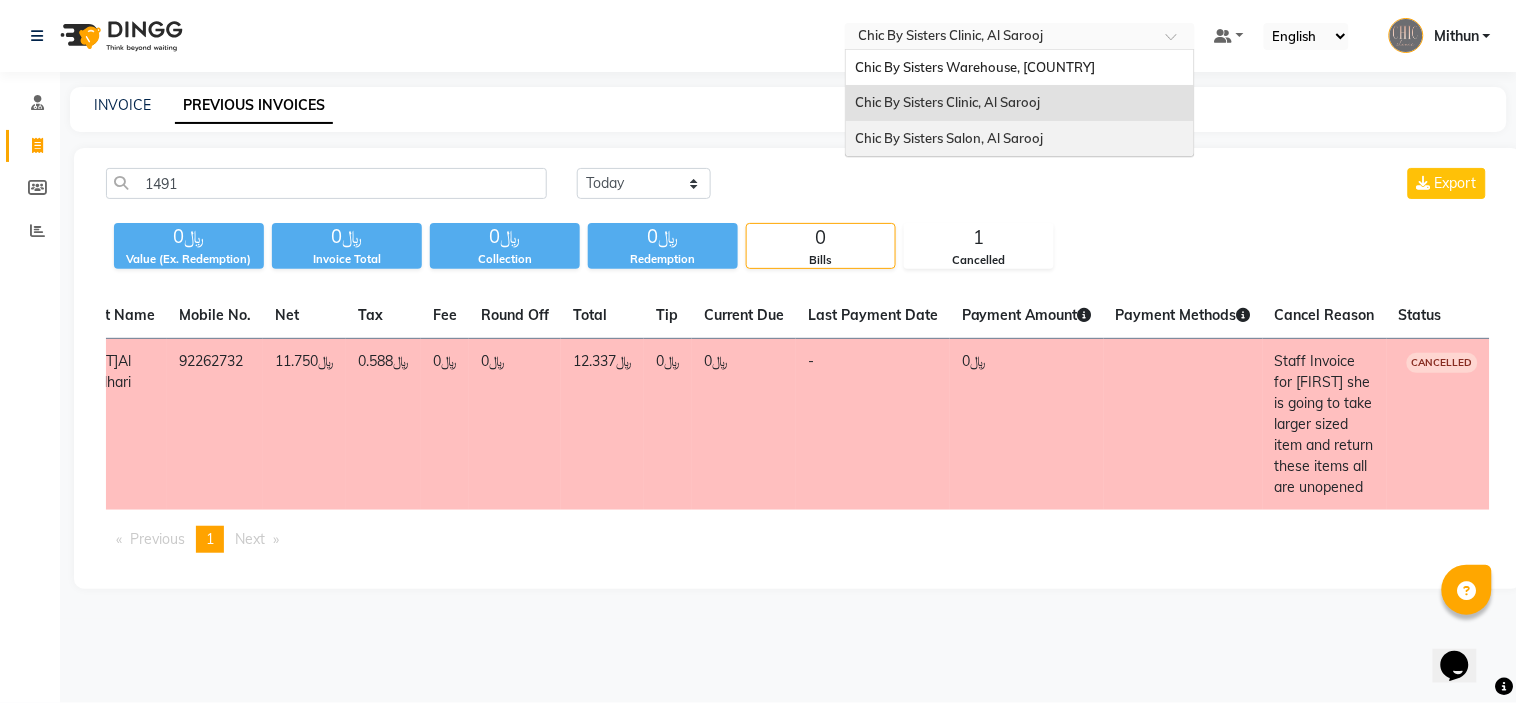 click on "Chic By Sisters Salon, Al Sarooj" at bounding box center (950, 138) 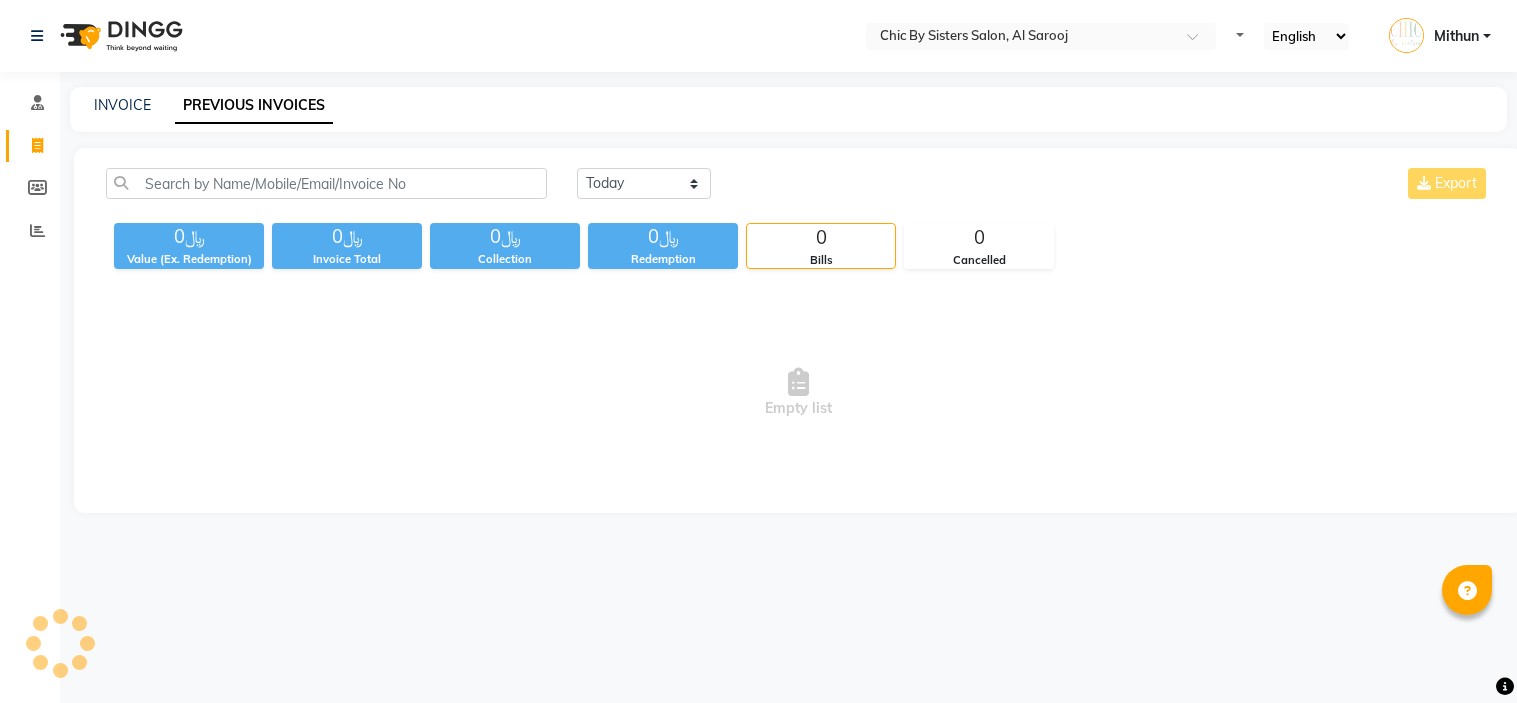 scroll, scrollTop: 0, scrollLeft: 0, axis: both 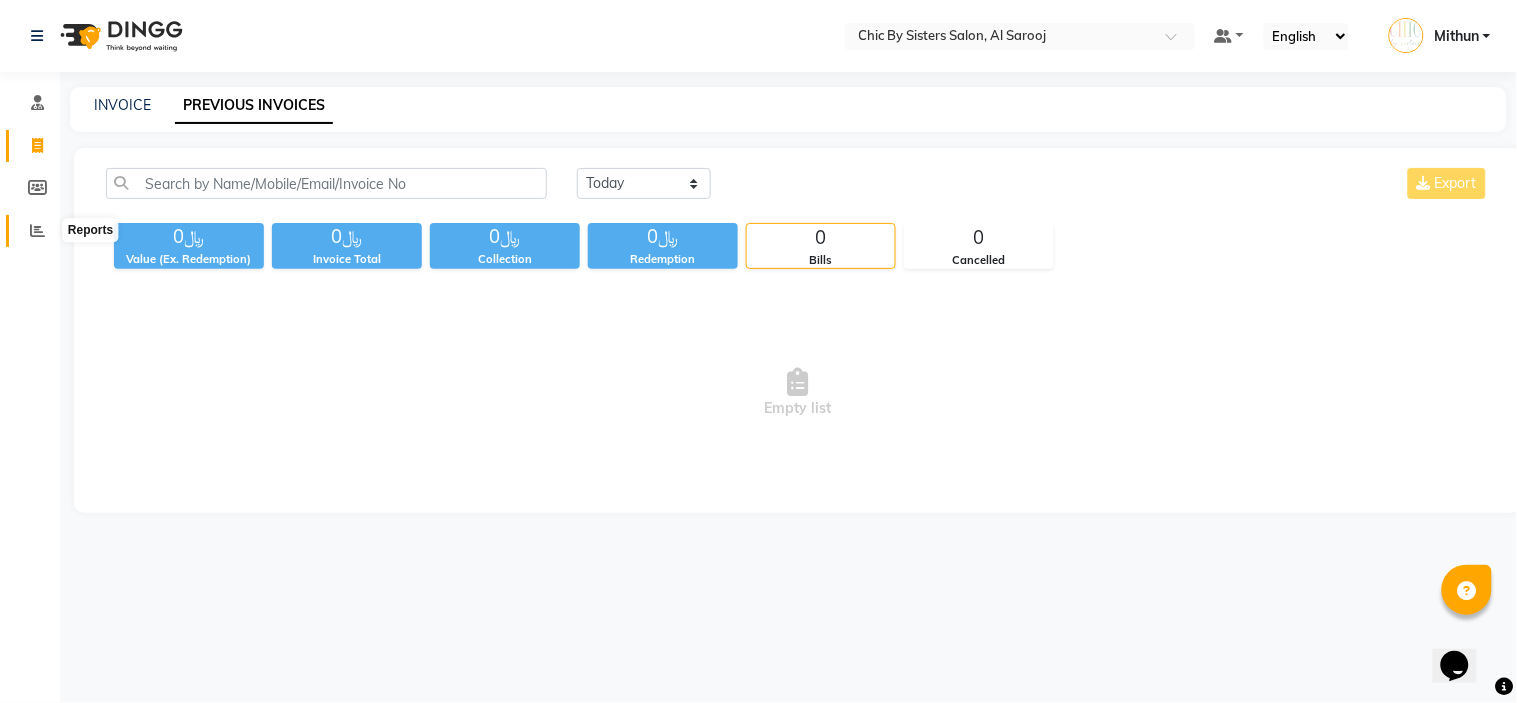 click 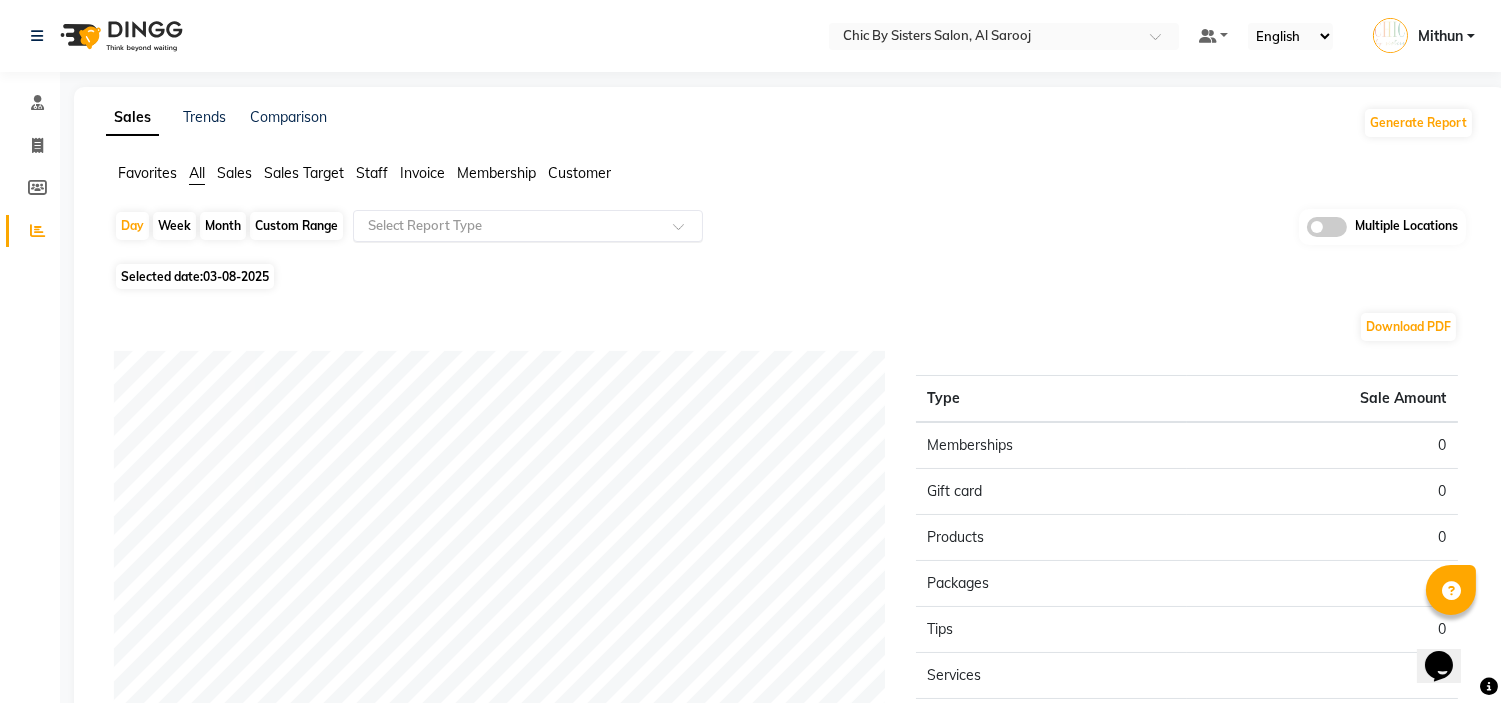 click 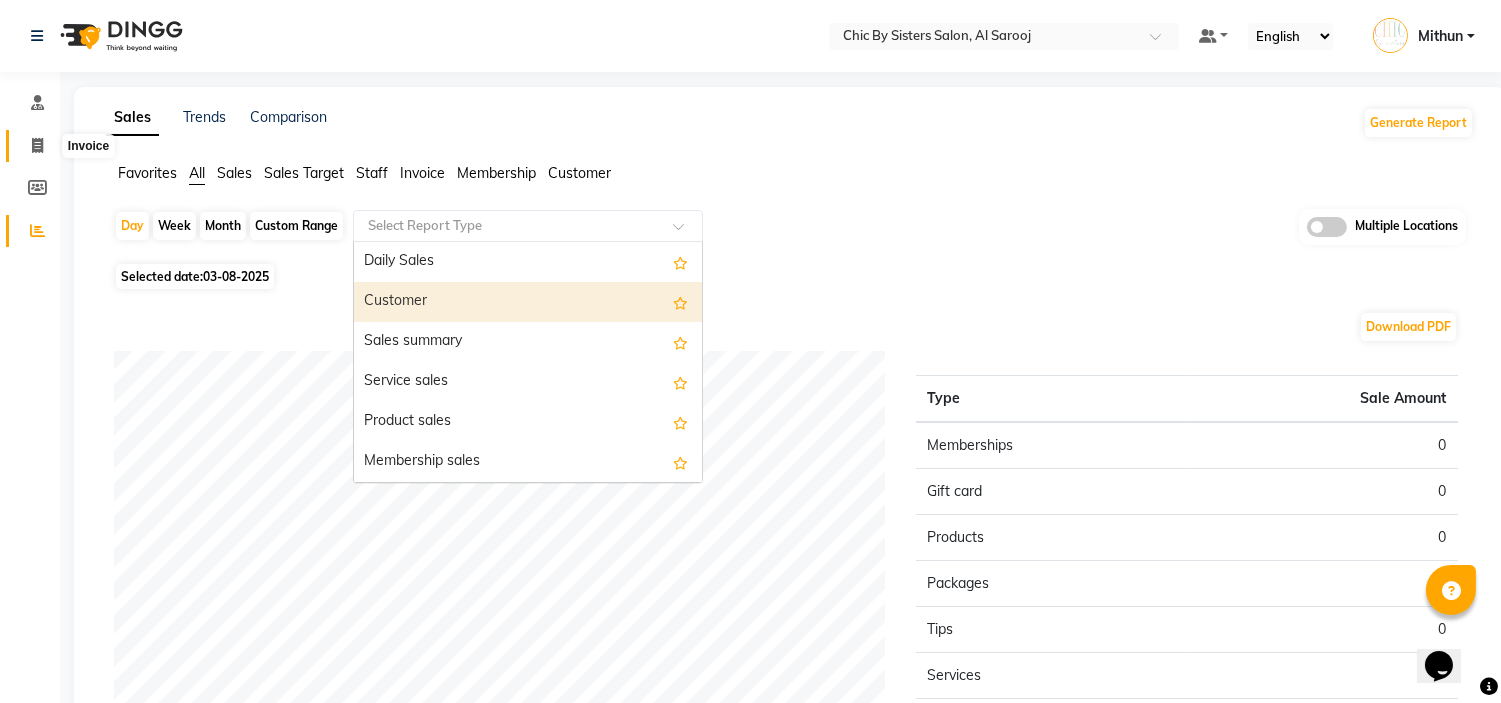 click 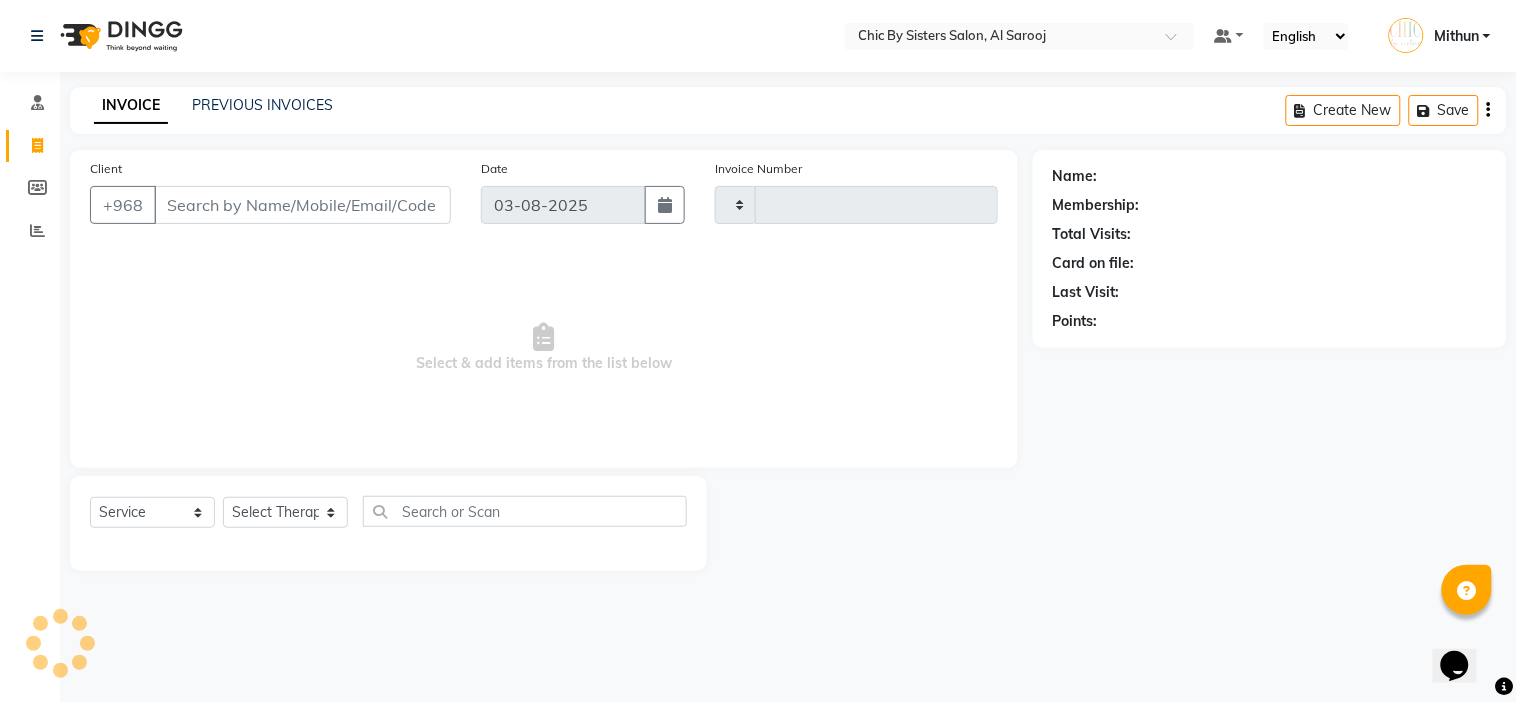 type on "0011" 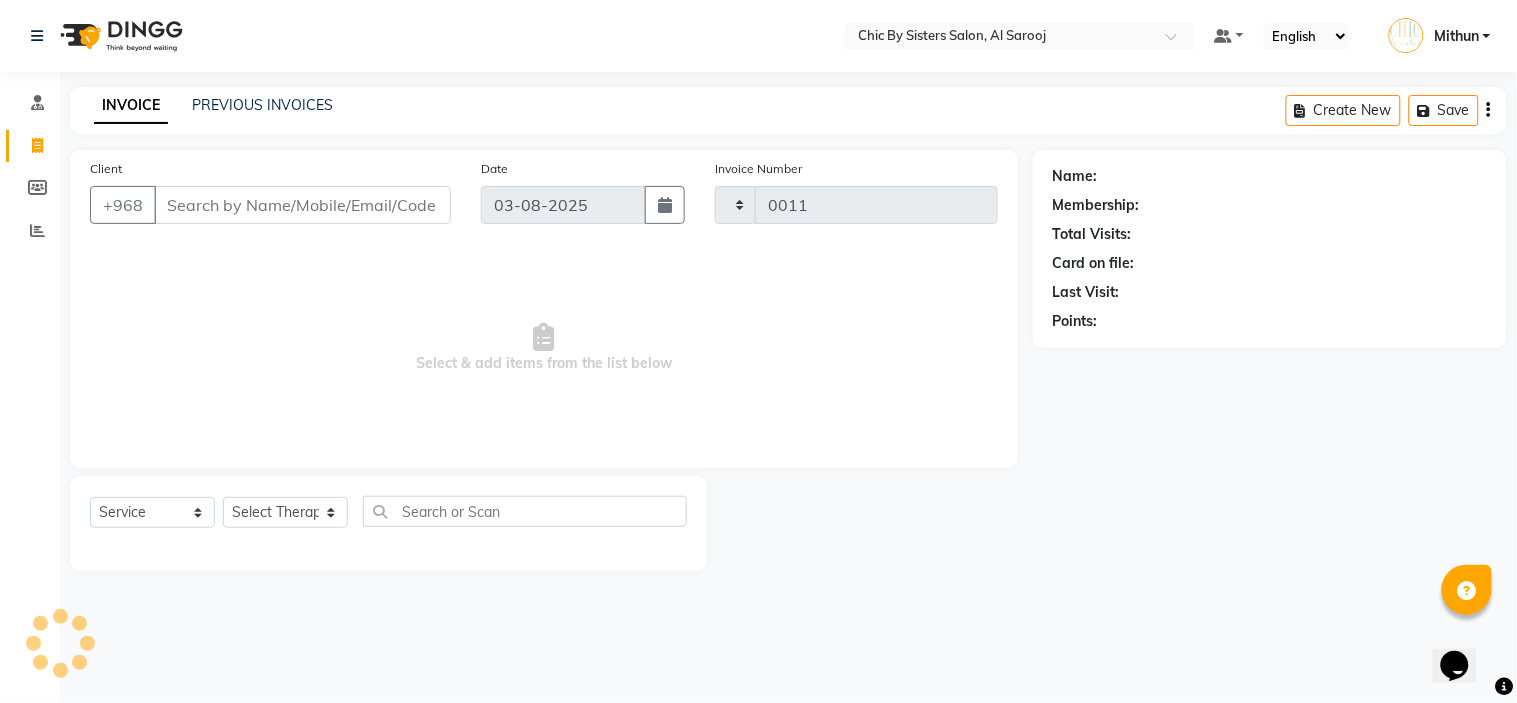select on "5565" 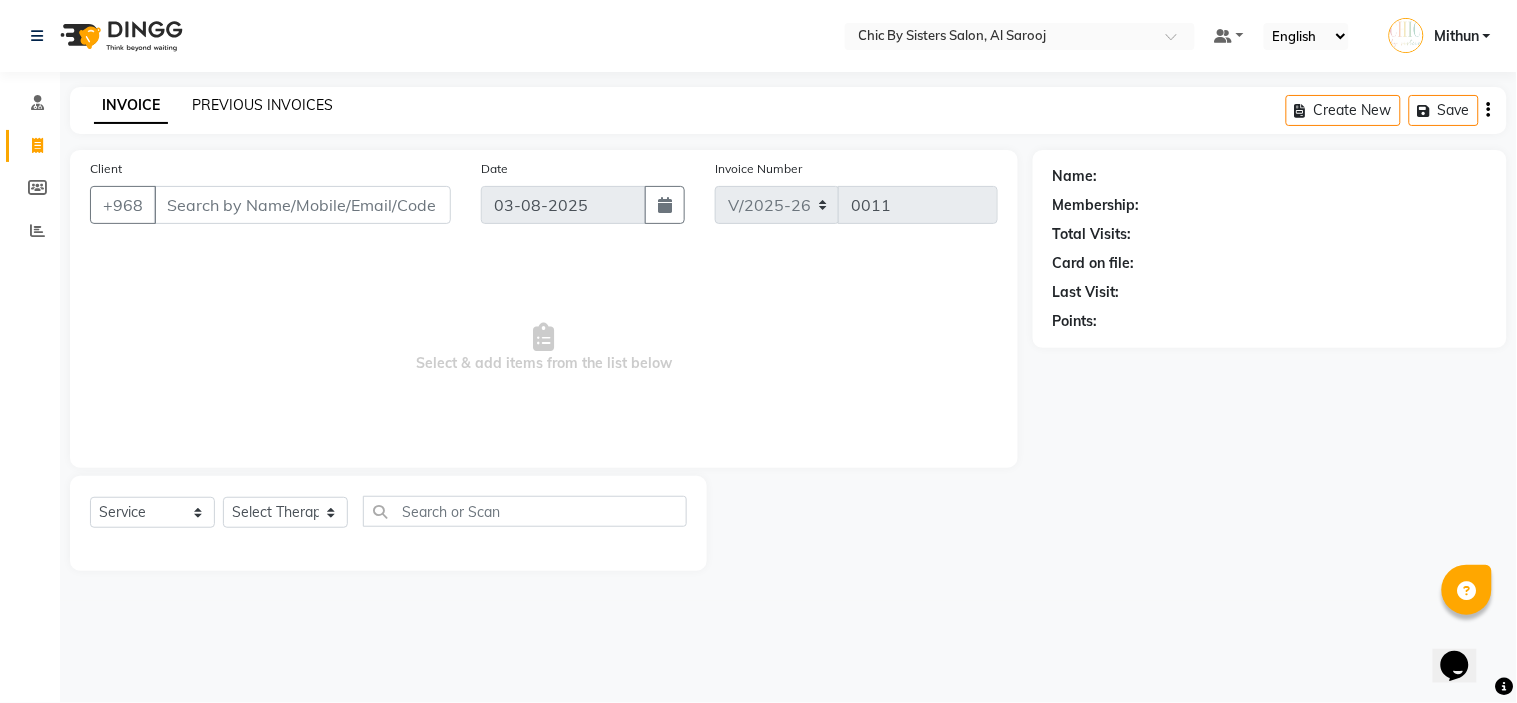 click on "PREVIOUS INVOICES" 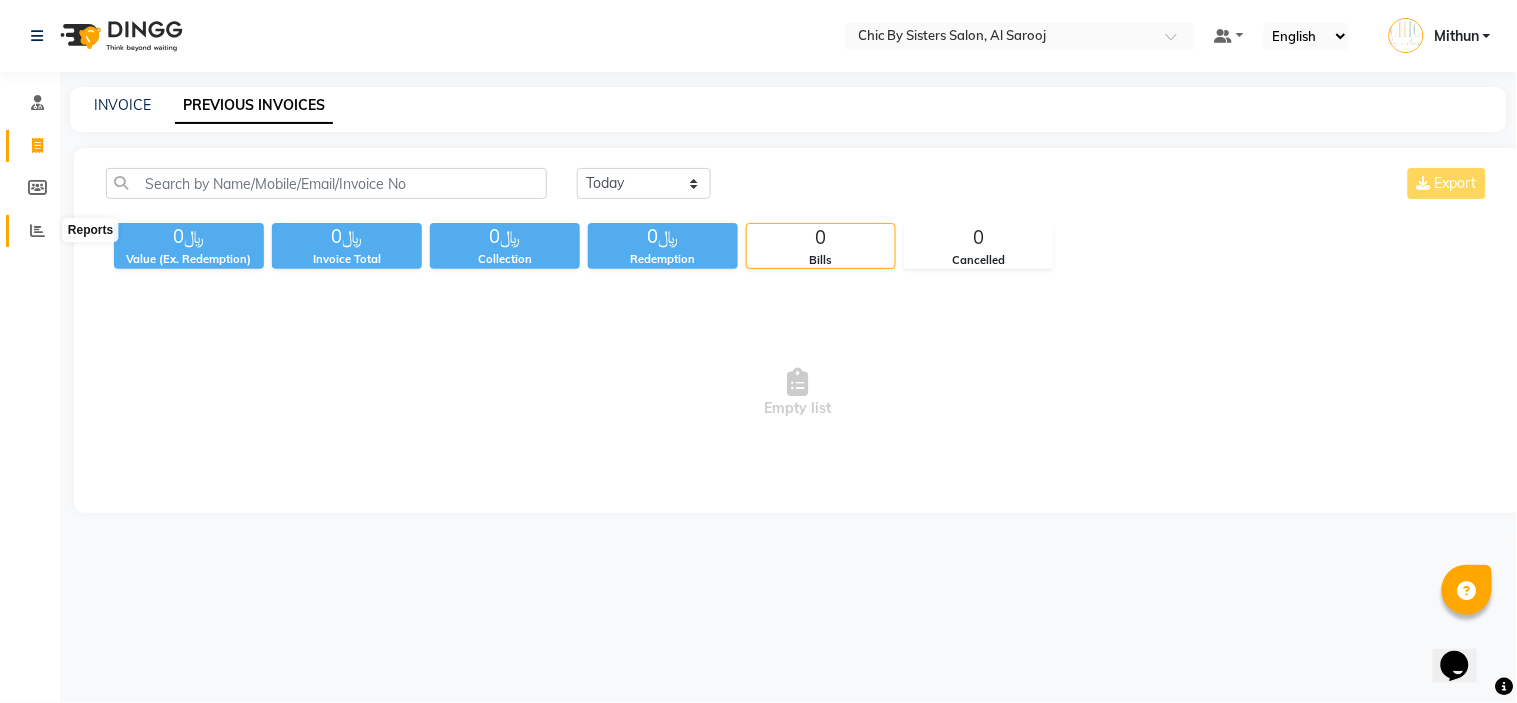 click 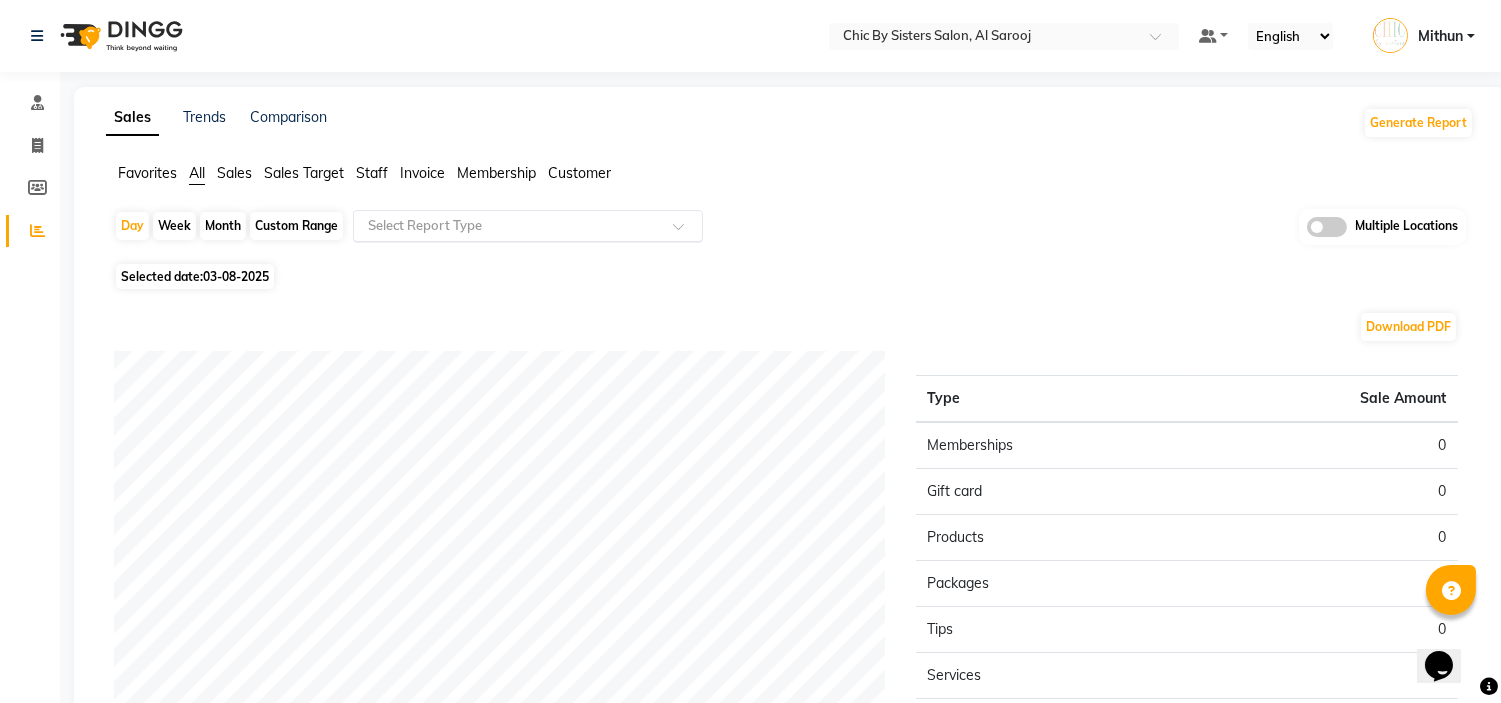click 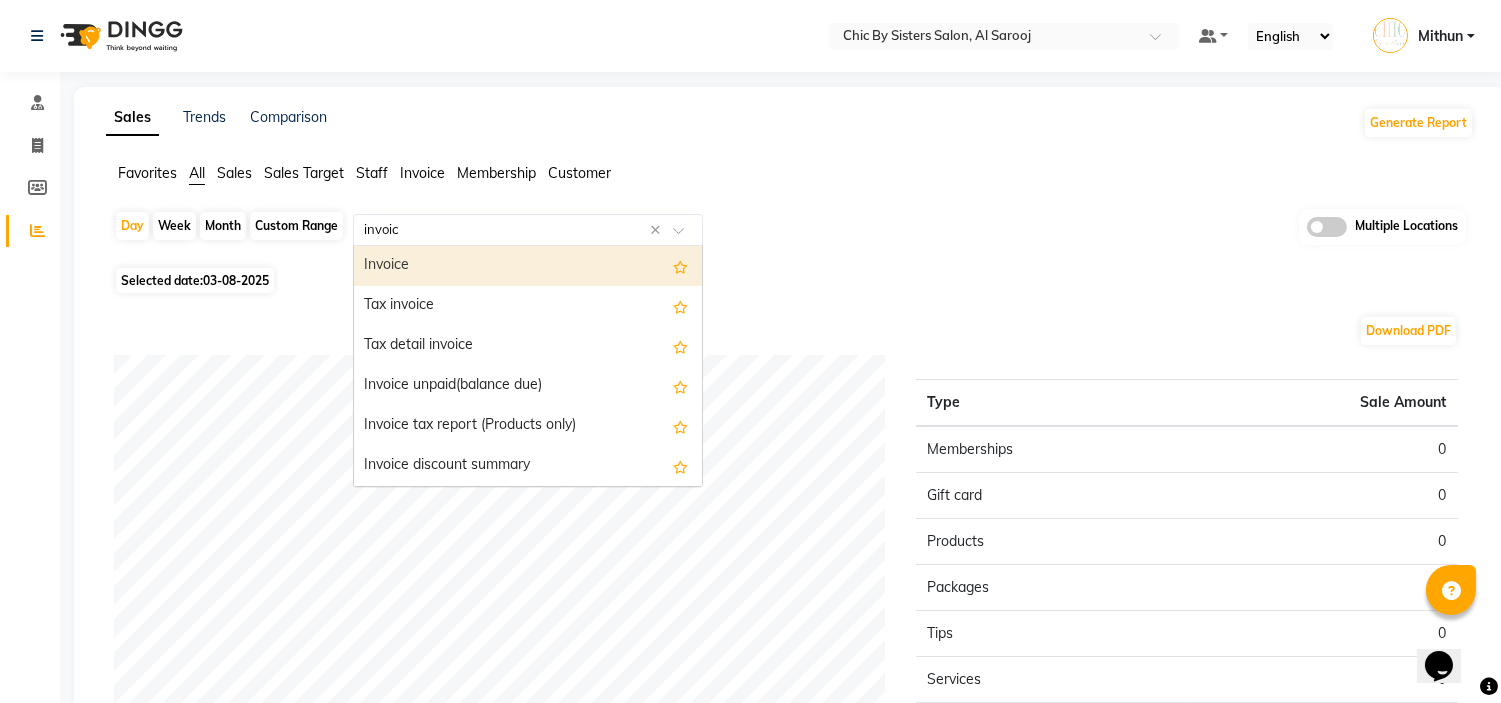 type on "invoice" 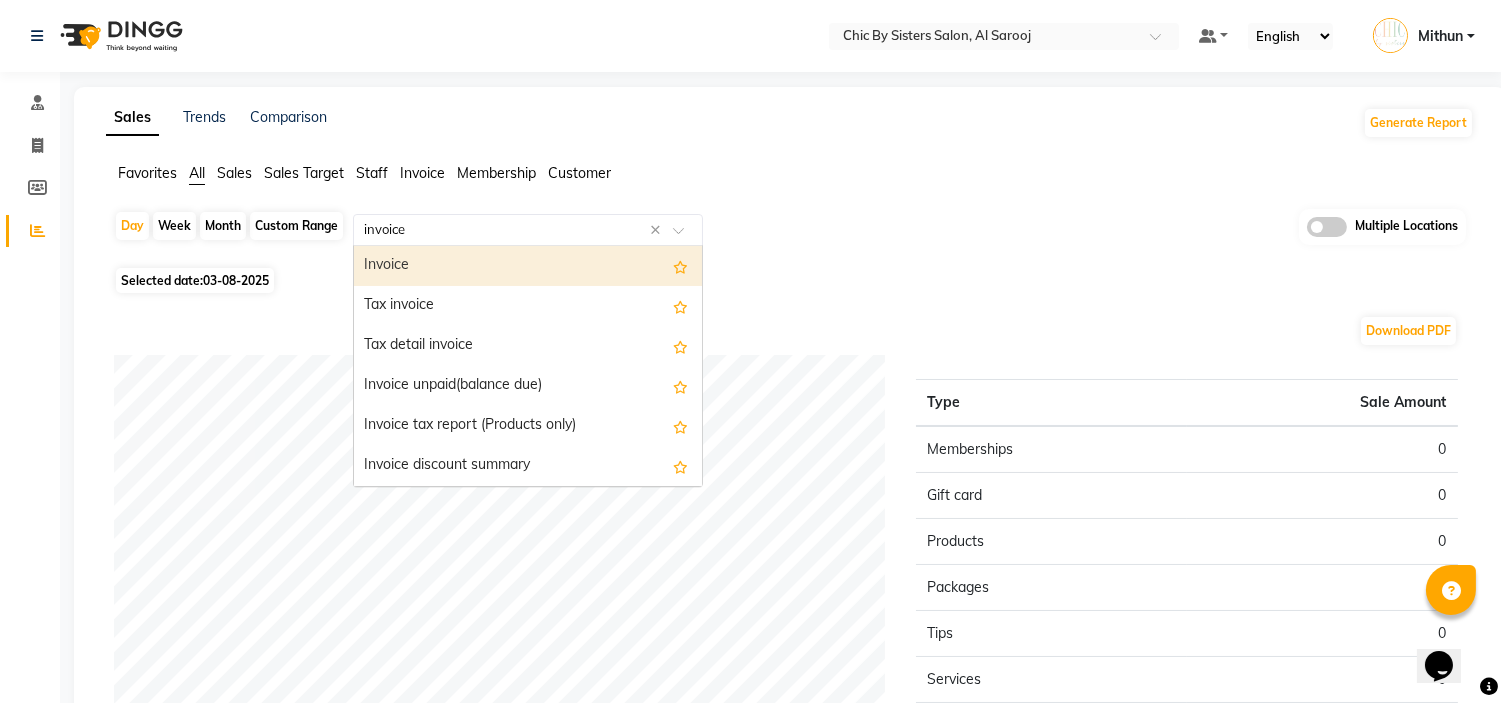 type 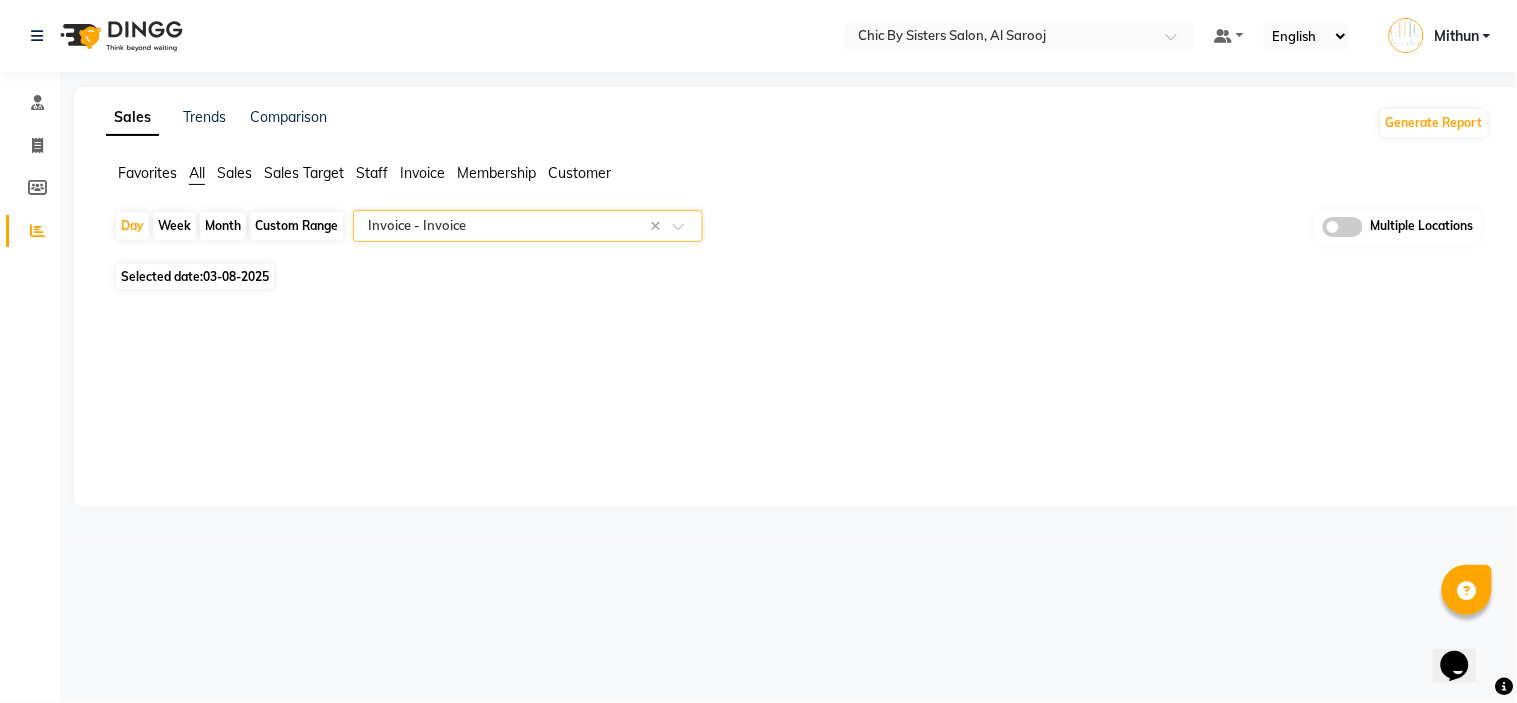 click on "Custom Range" 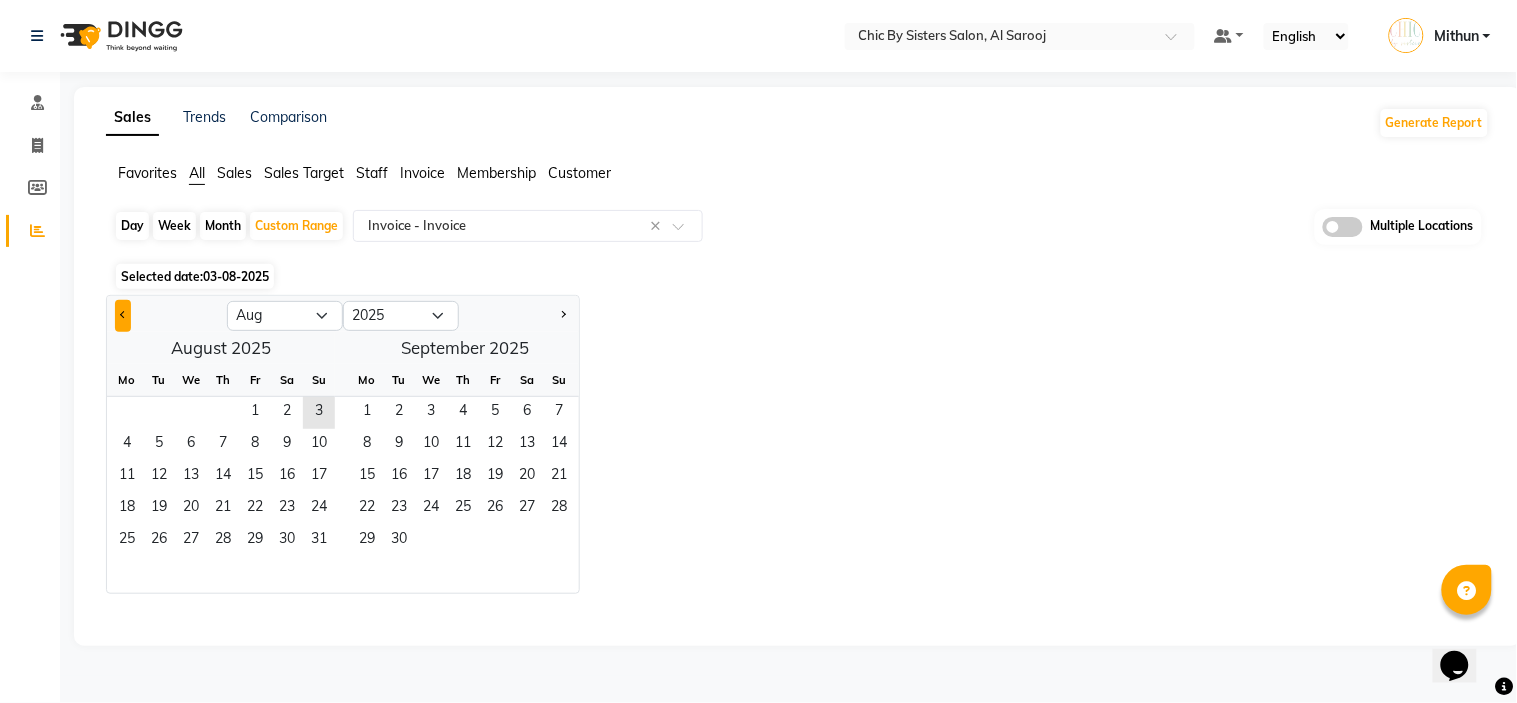 click 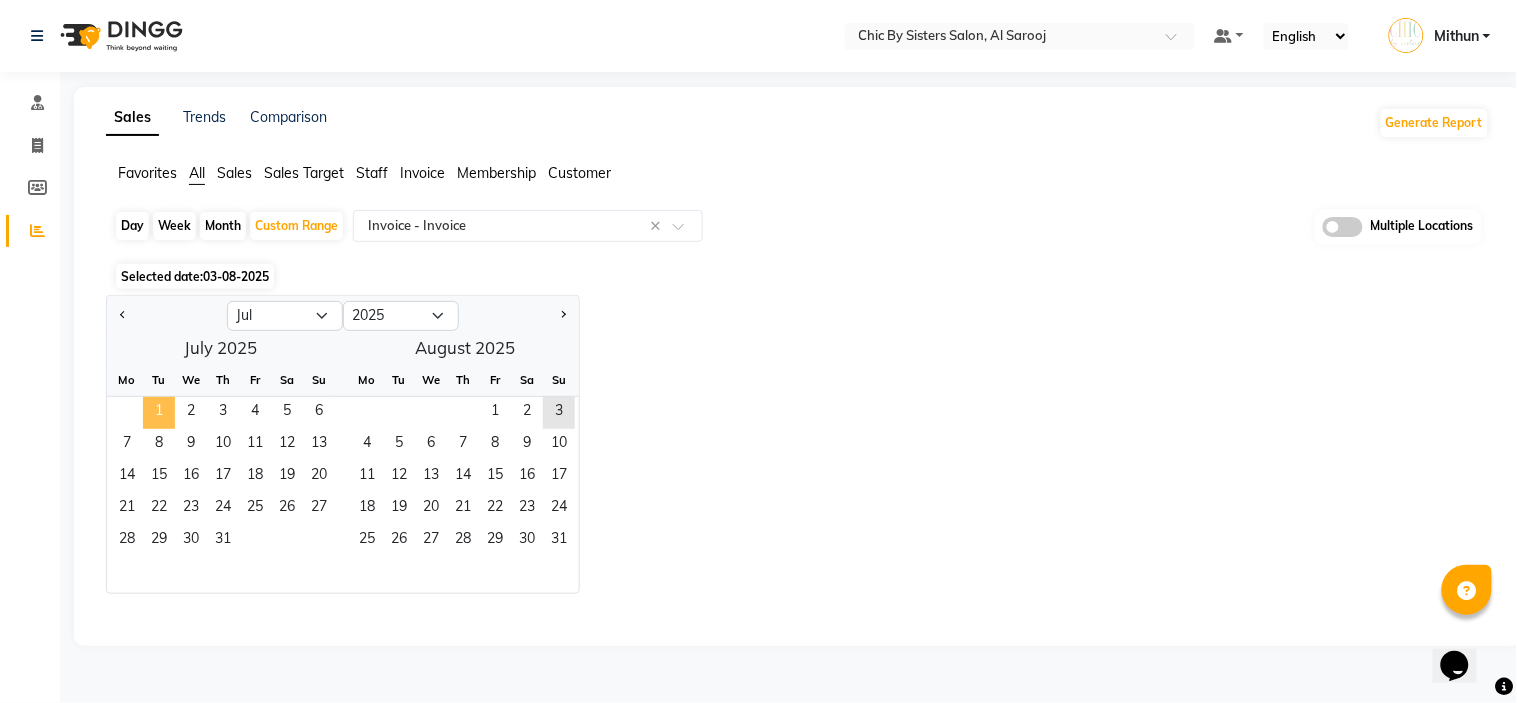 click on "1" 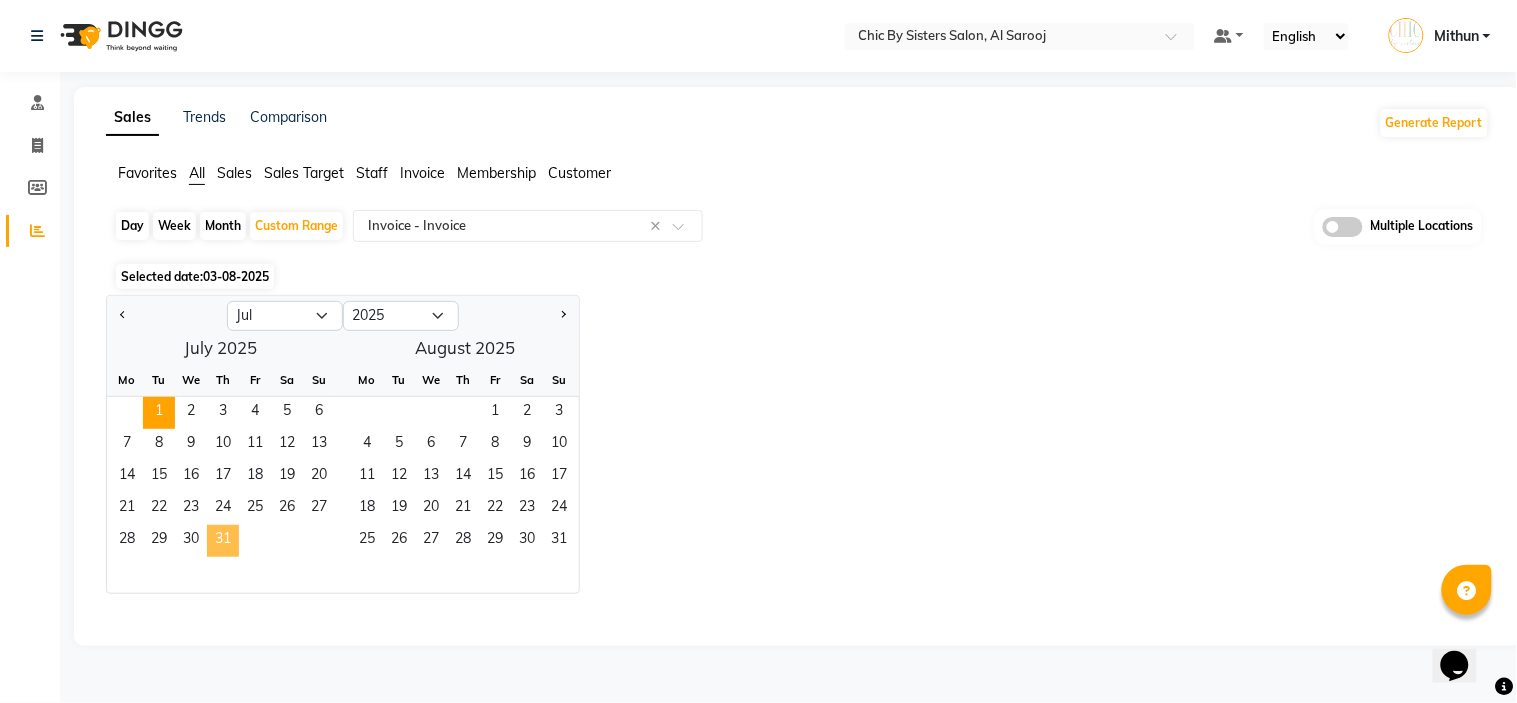 click on "31" 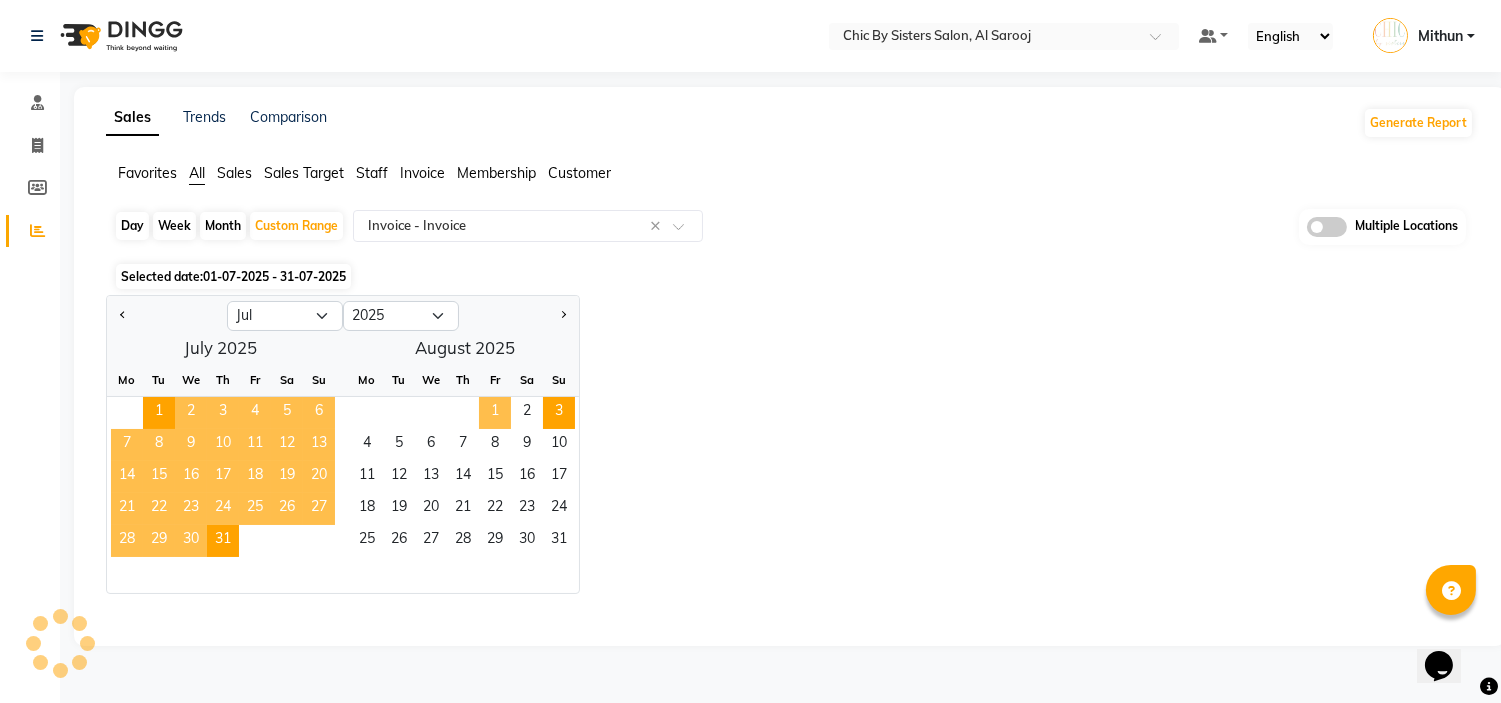 select on "full_report" 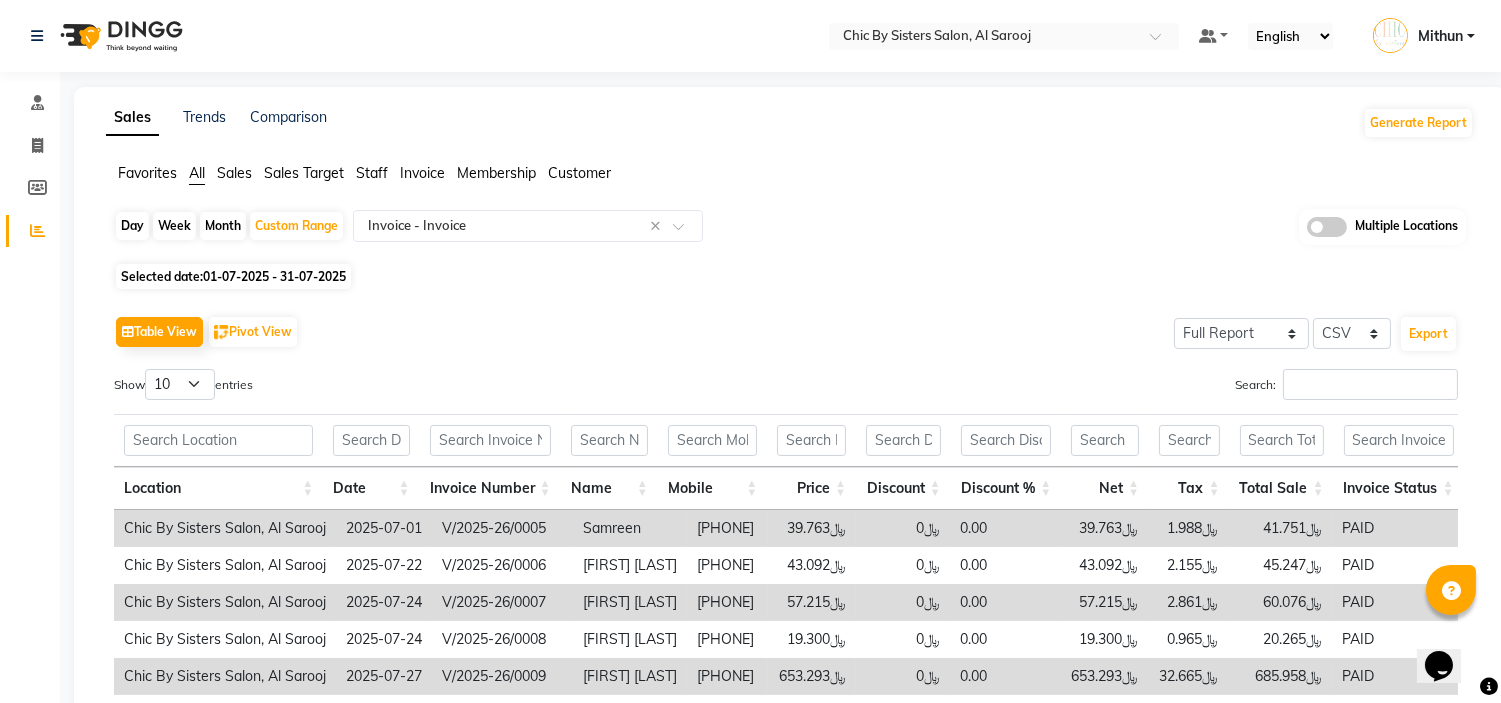 scroll, scrollTop: 213, scrollLeft: 0, axis: vertical 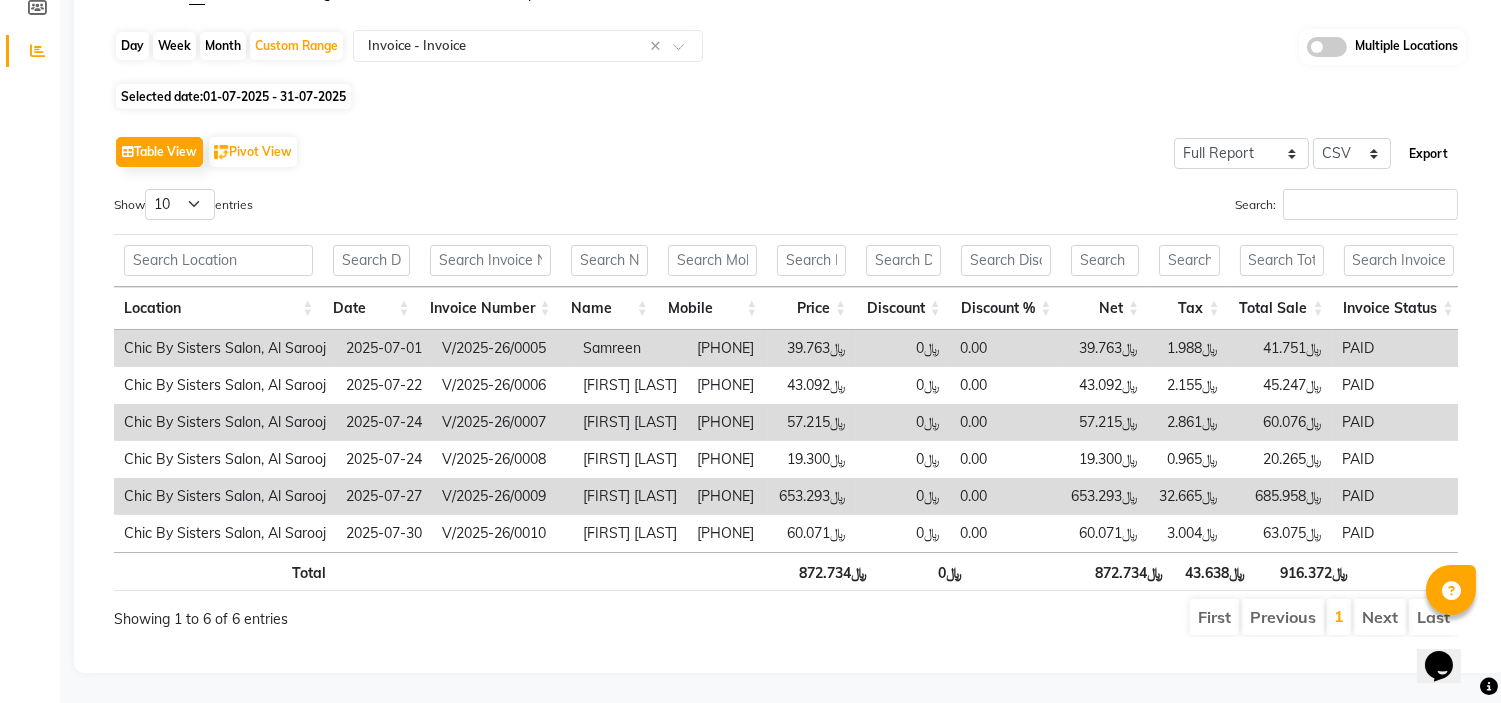 click on "Export" 